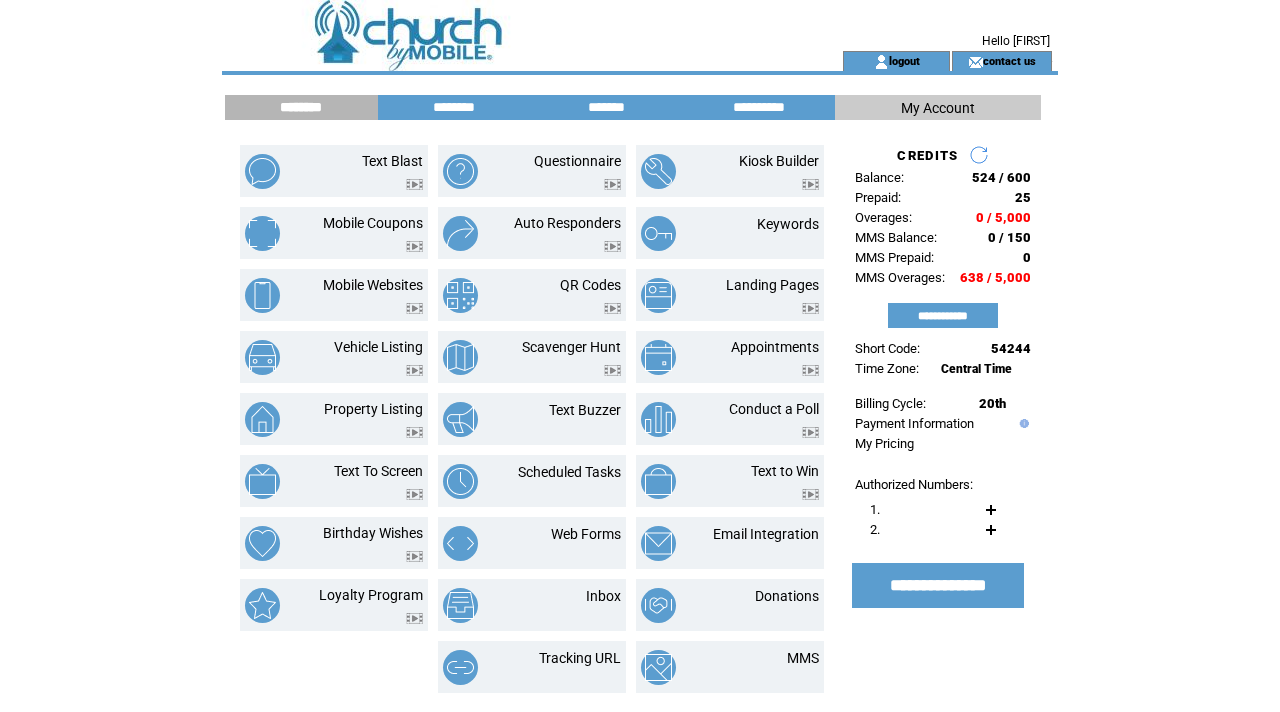 scroll, scrollTop: 0, scrollLeft: 0, axis: both 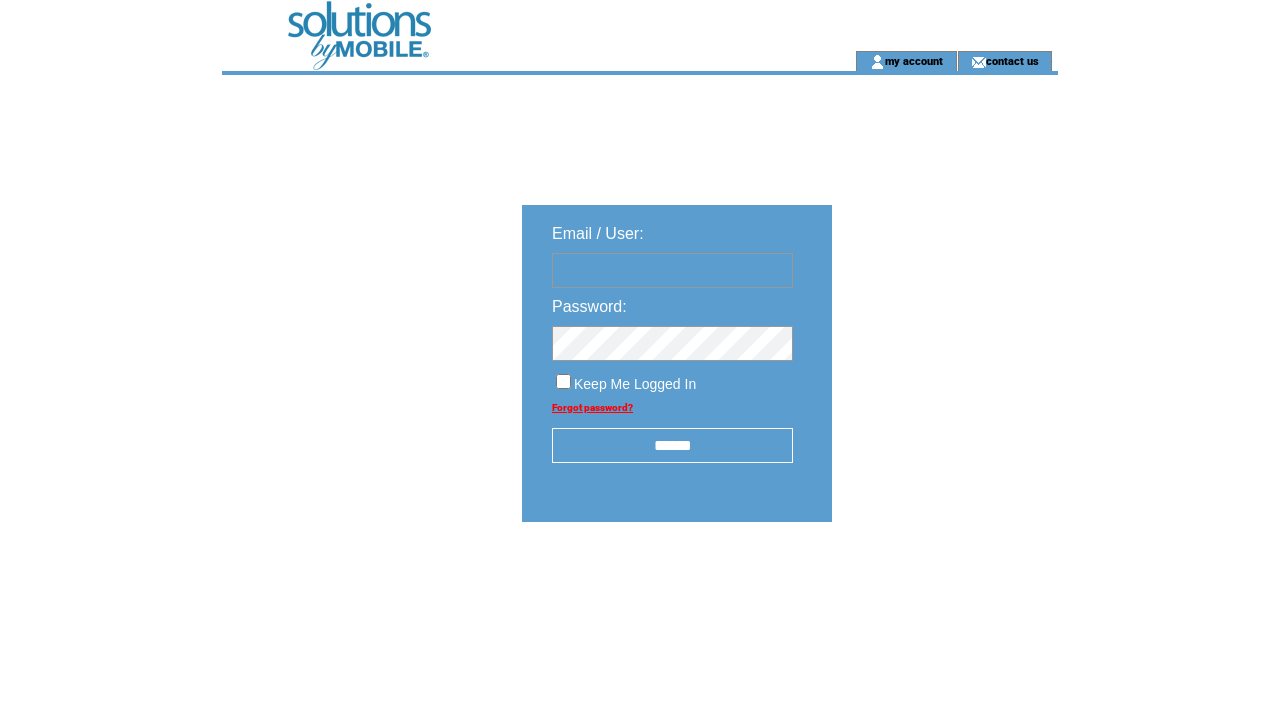 type on "**********" 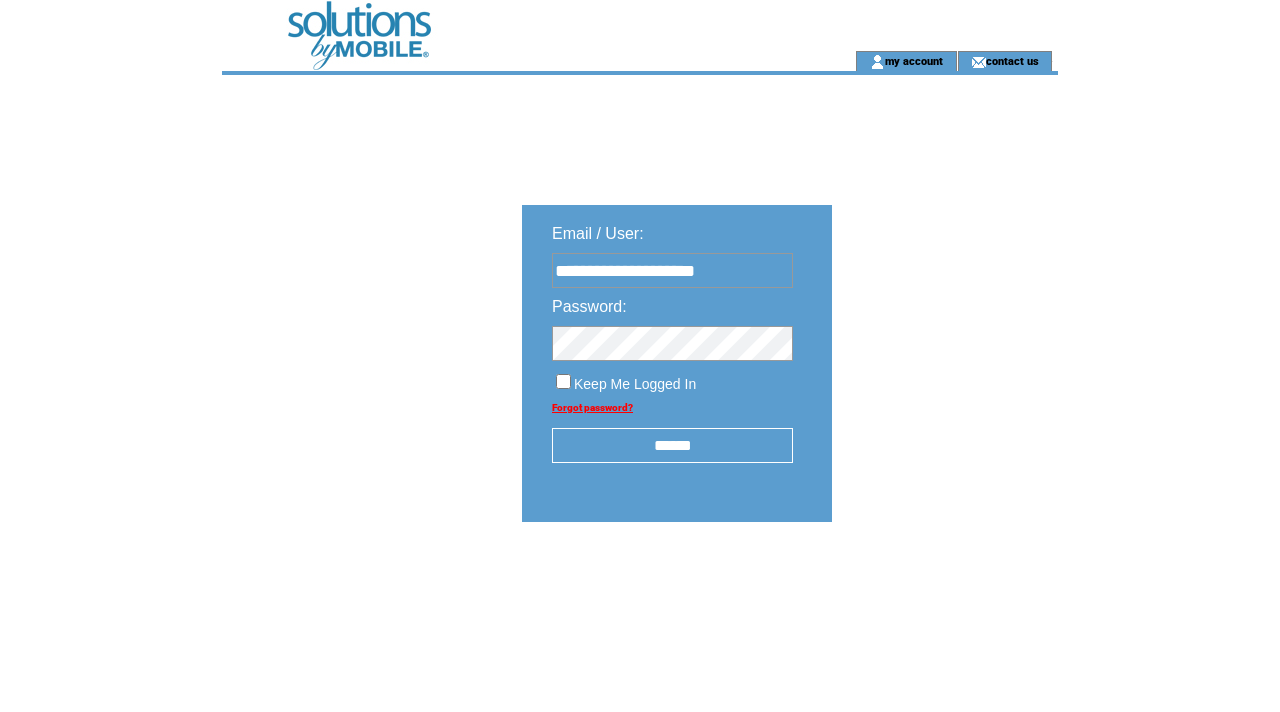click on "******" at bounding box center (672, 445) 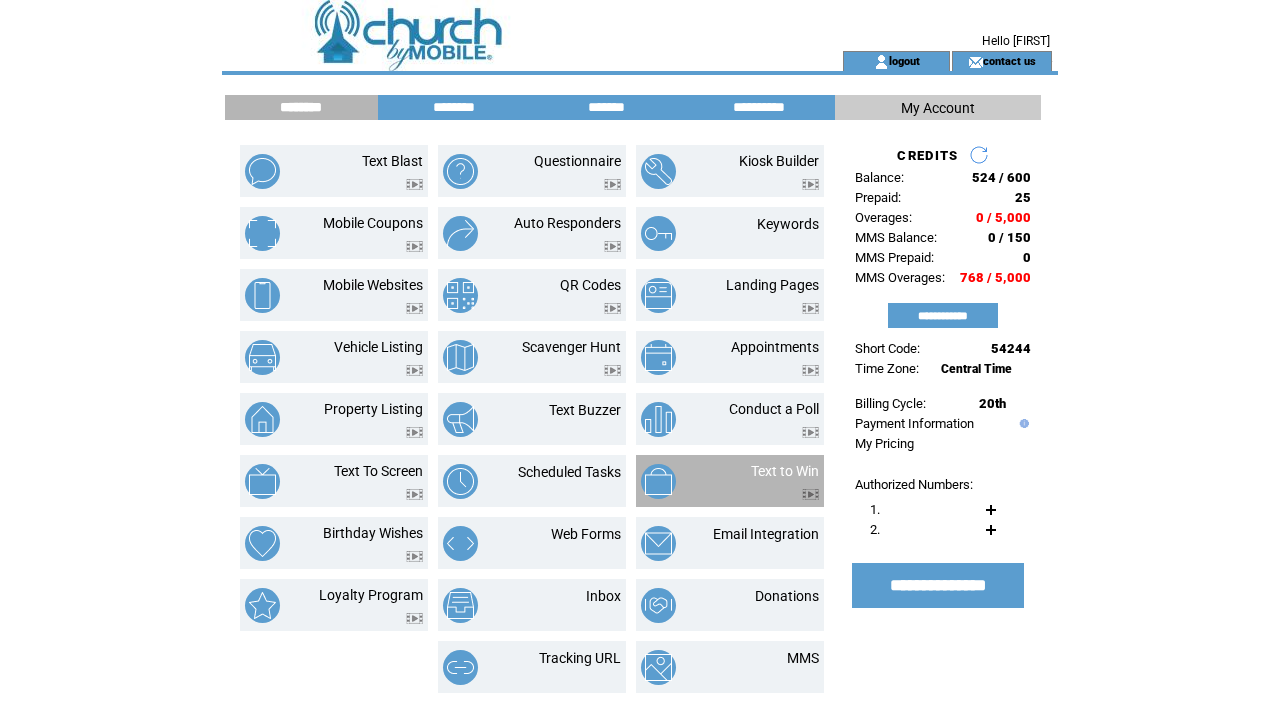 scroll, scrollTop: 0, scrollLeft: 0, axis: both 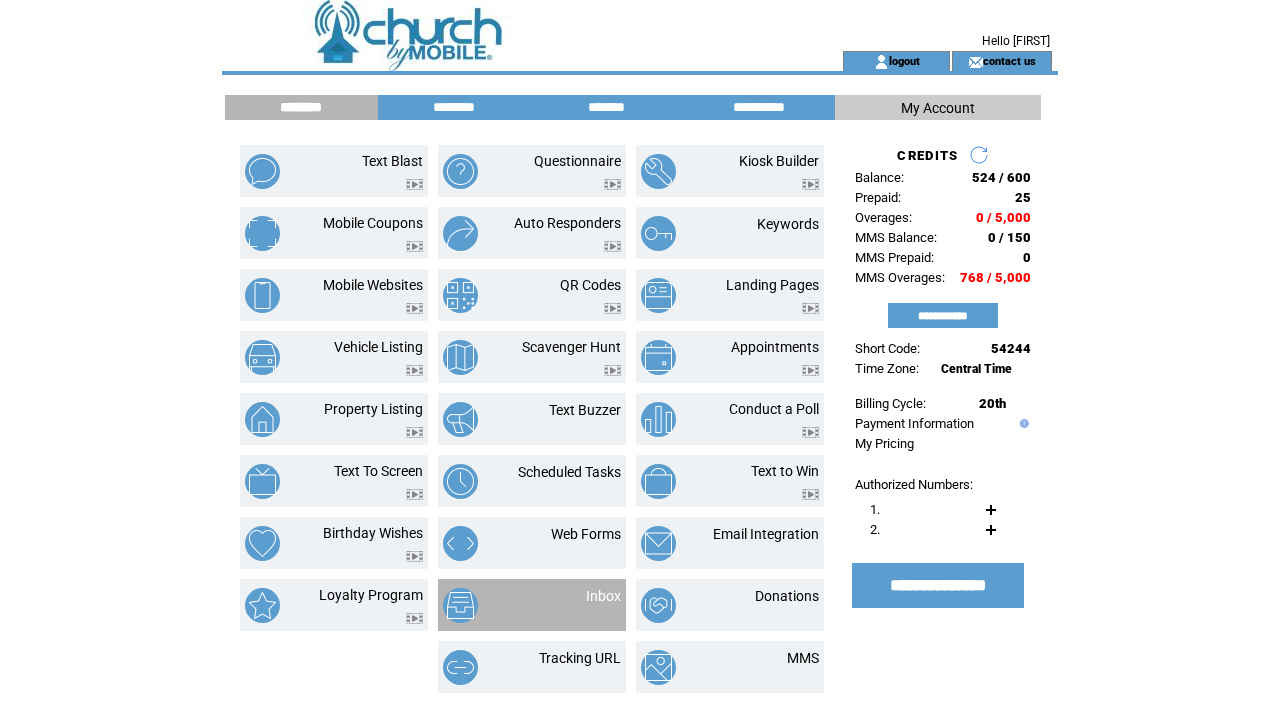 click on "Inbox" at bounding box center (579, 605) 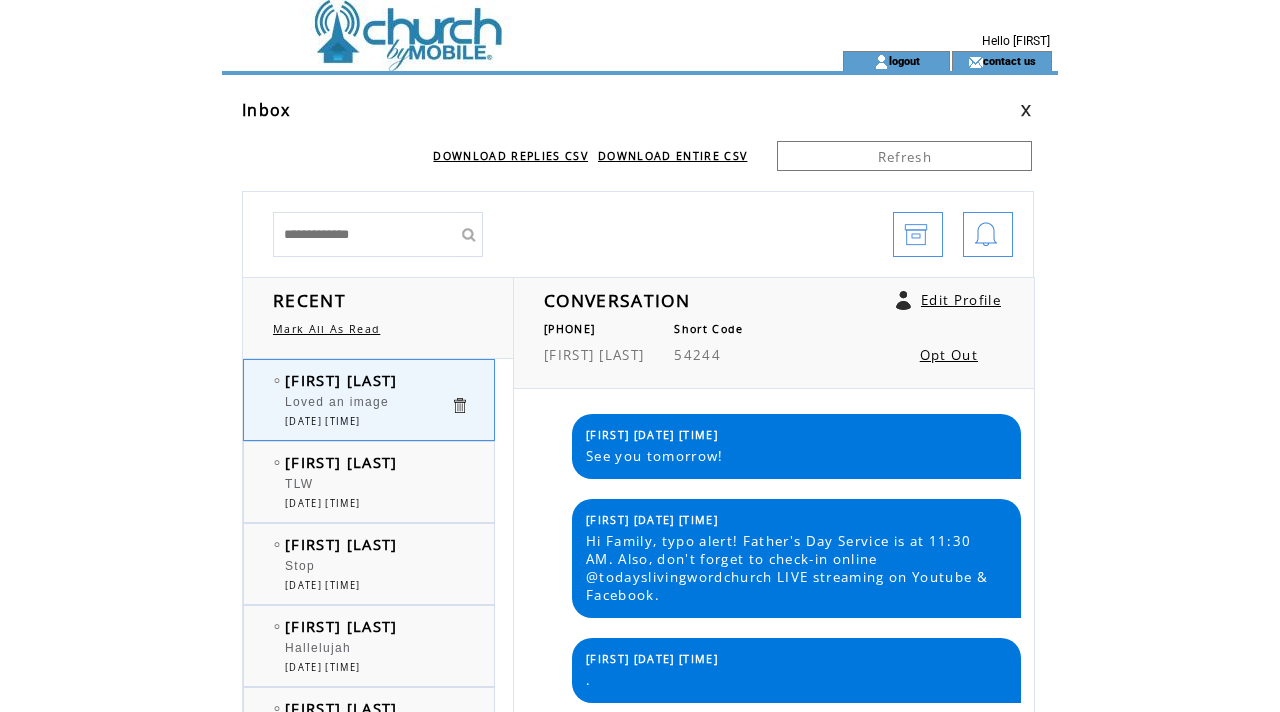scroll, scrollTop: 0, scrollLeft: 0, axis: both 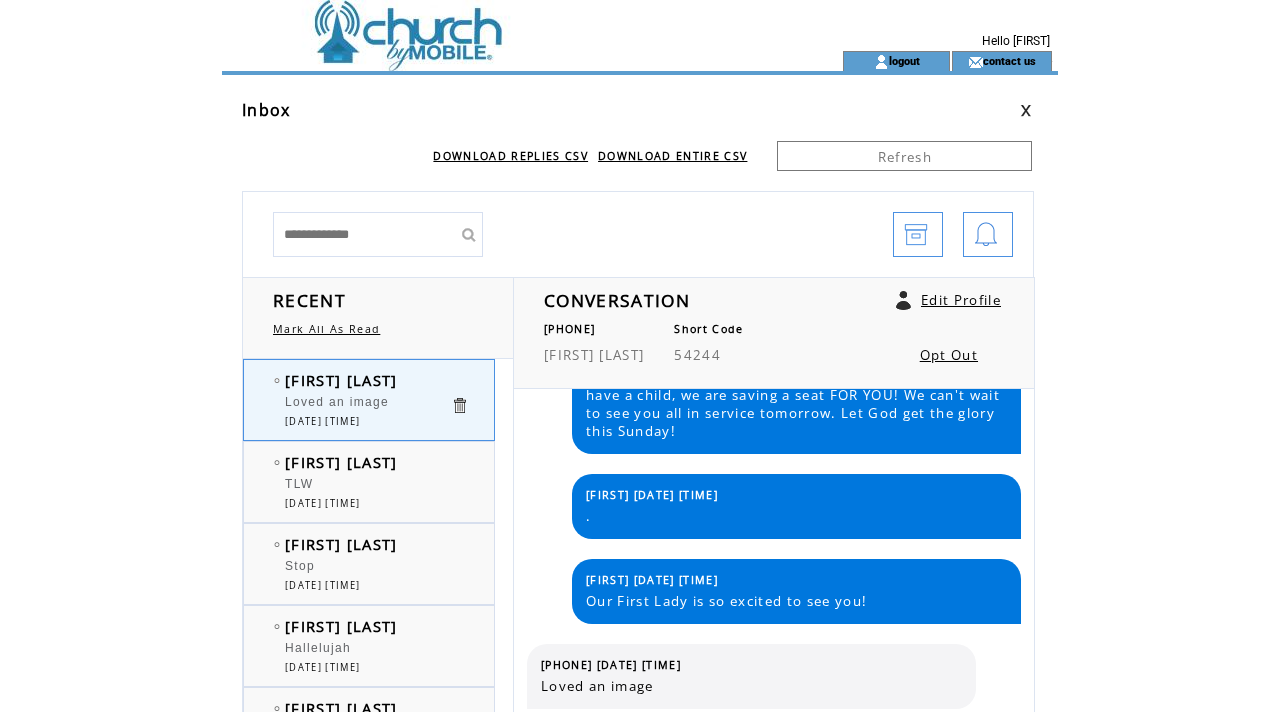 click at bounding box center [496, 61] 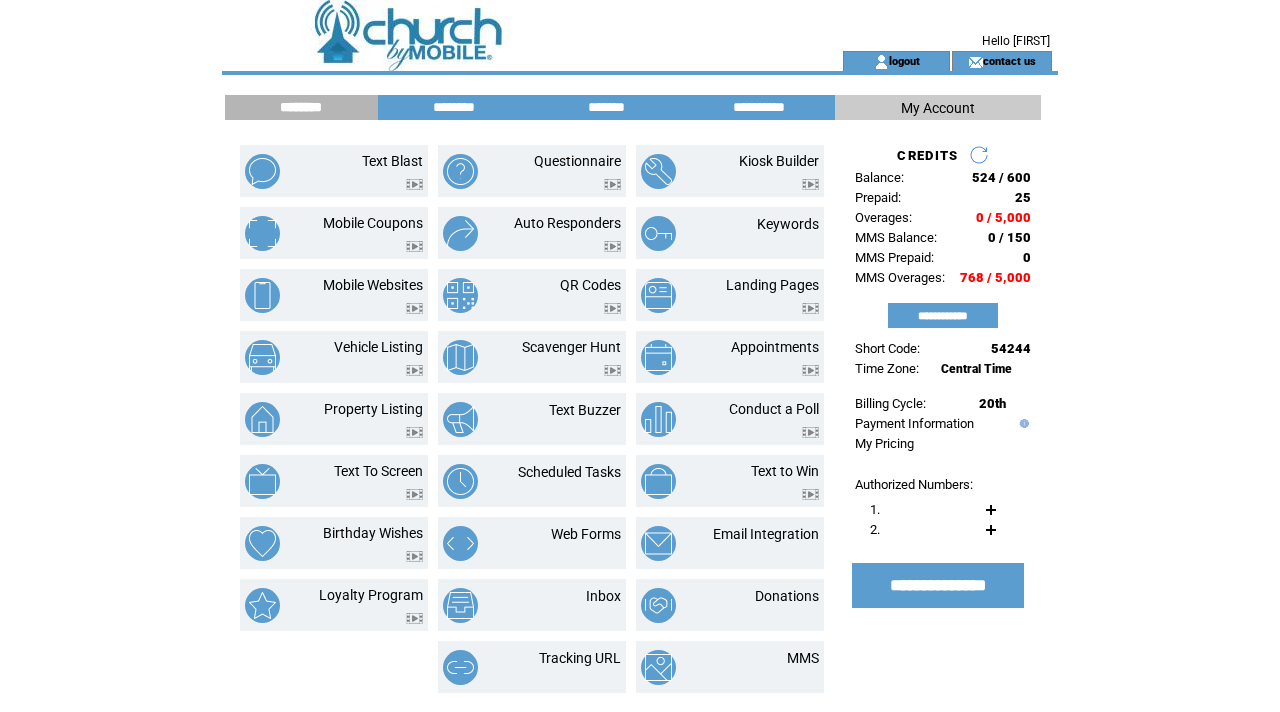 scroll, scrollTop: 0, scrollLeft: 0, axis: both 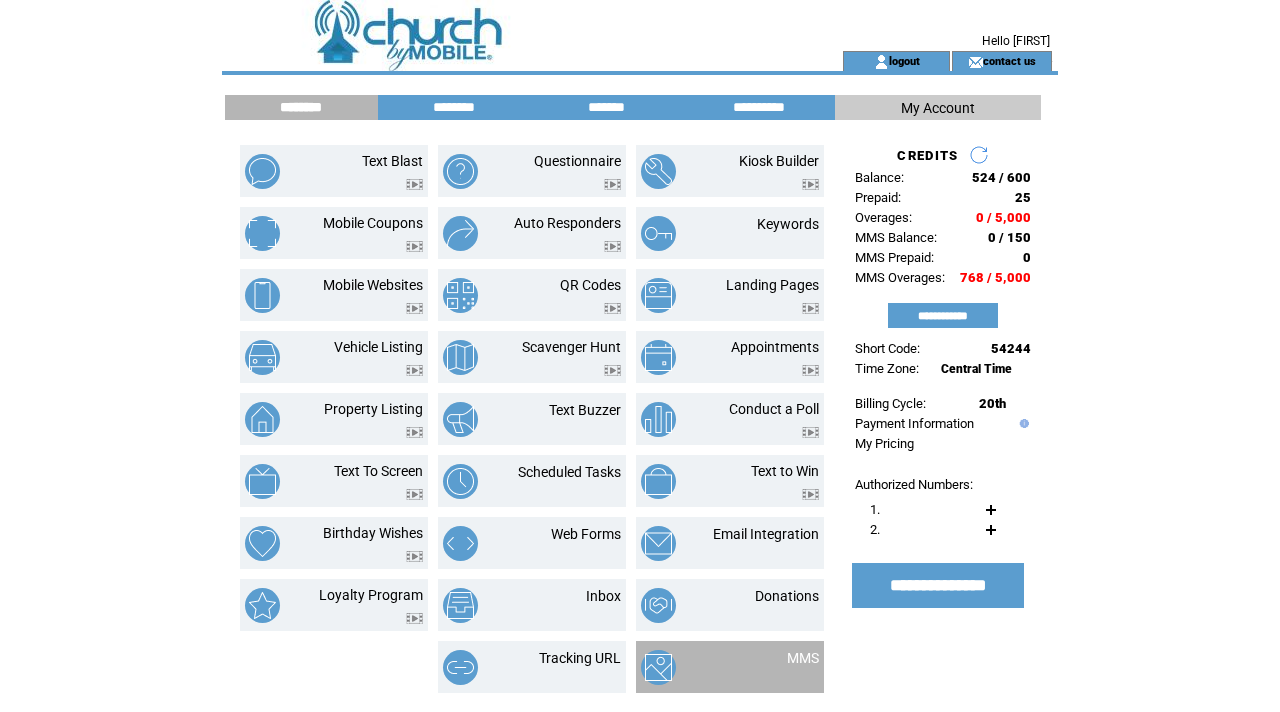 click at bounding box center [690, 667] 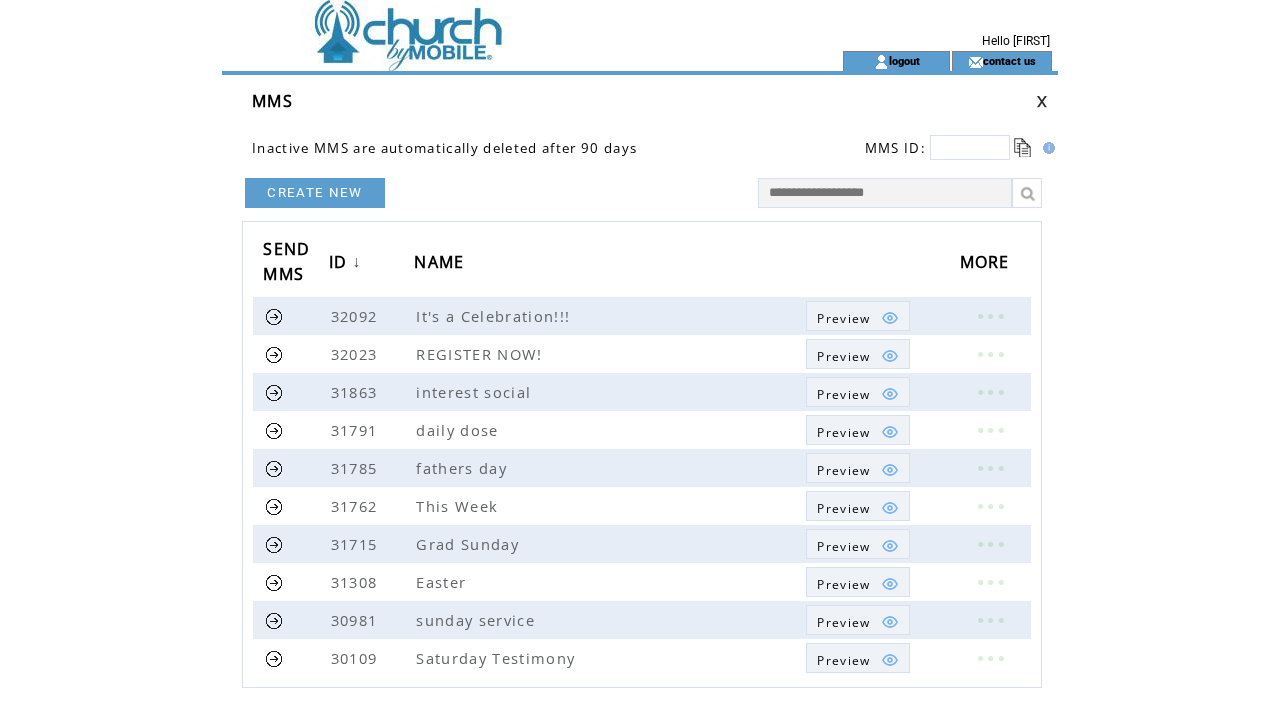 scroll, scrollTop: 0, scrollLeft: 0, axis: both 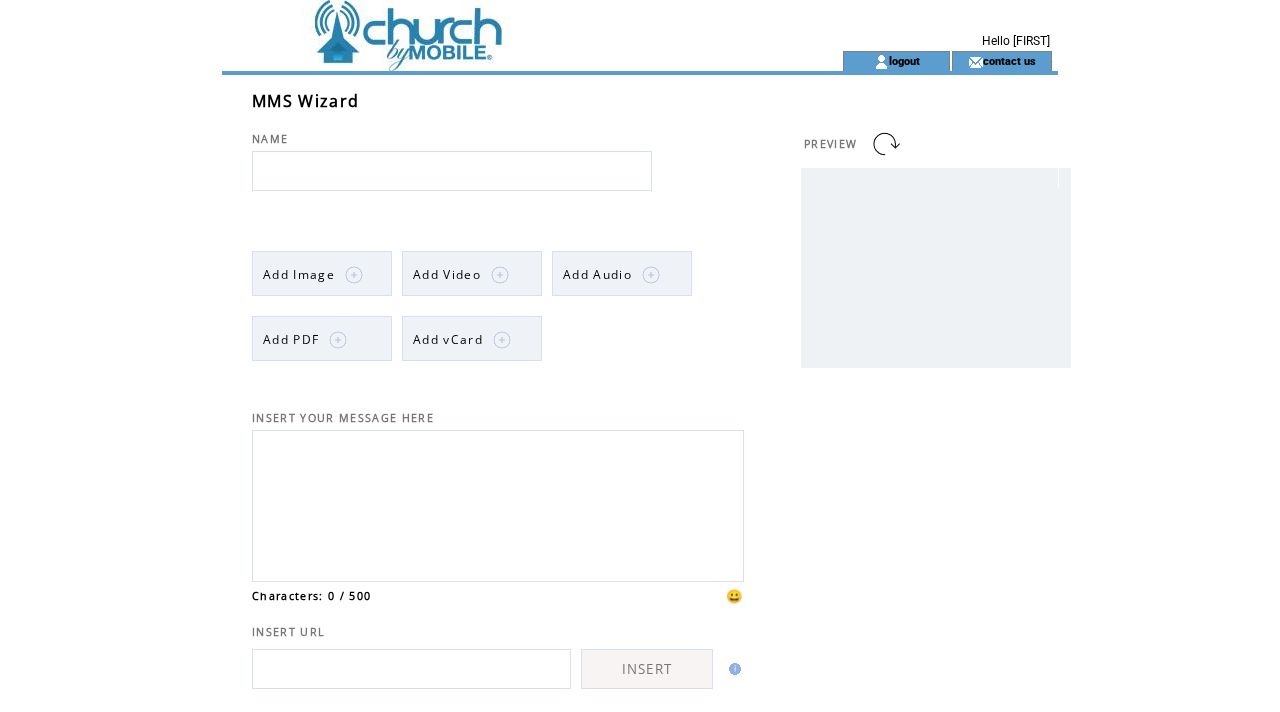 click at bounding box center (498, 211) 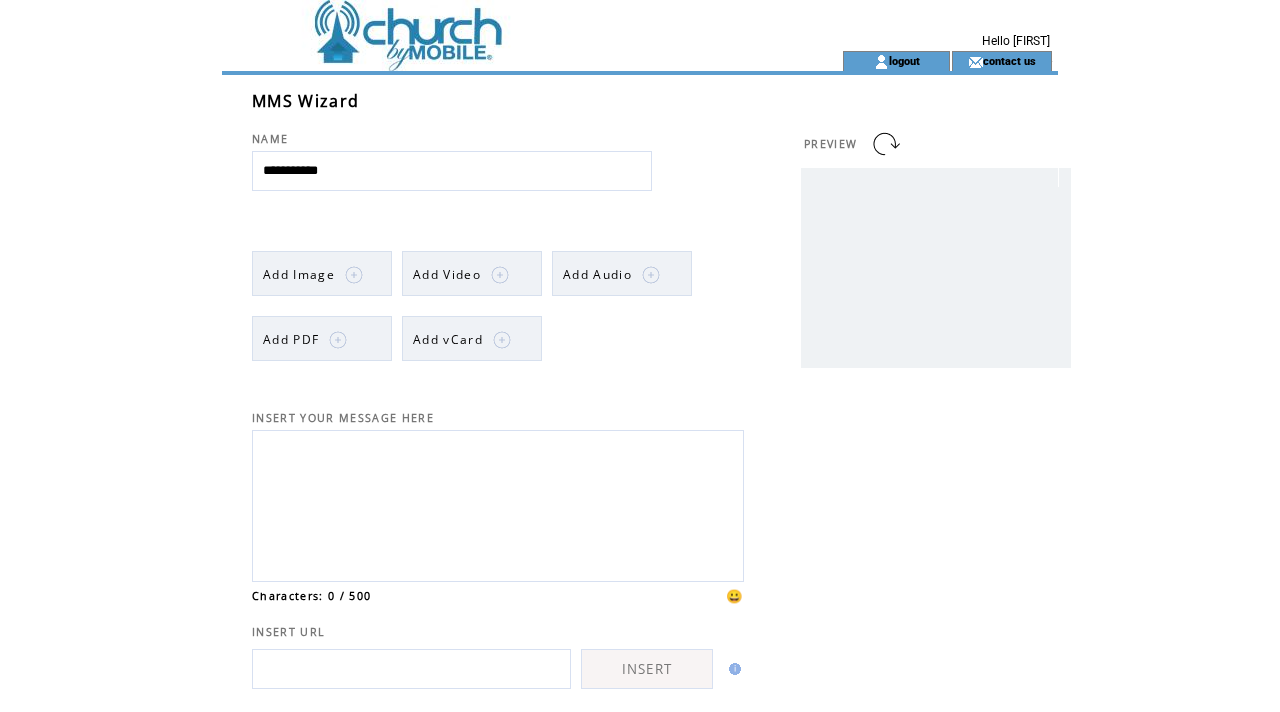 type on "**********" 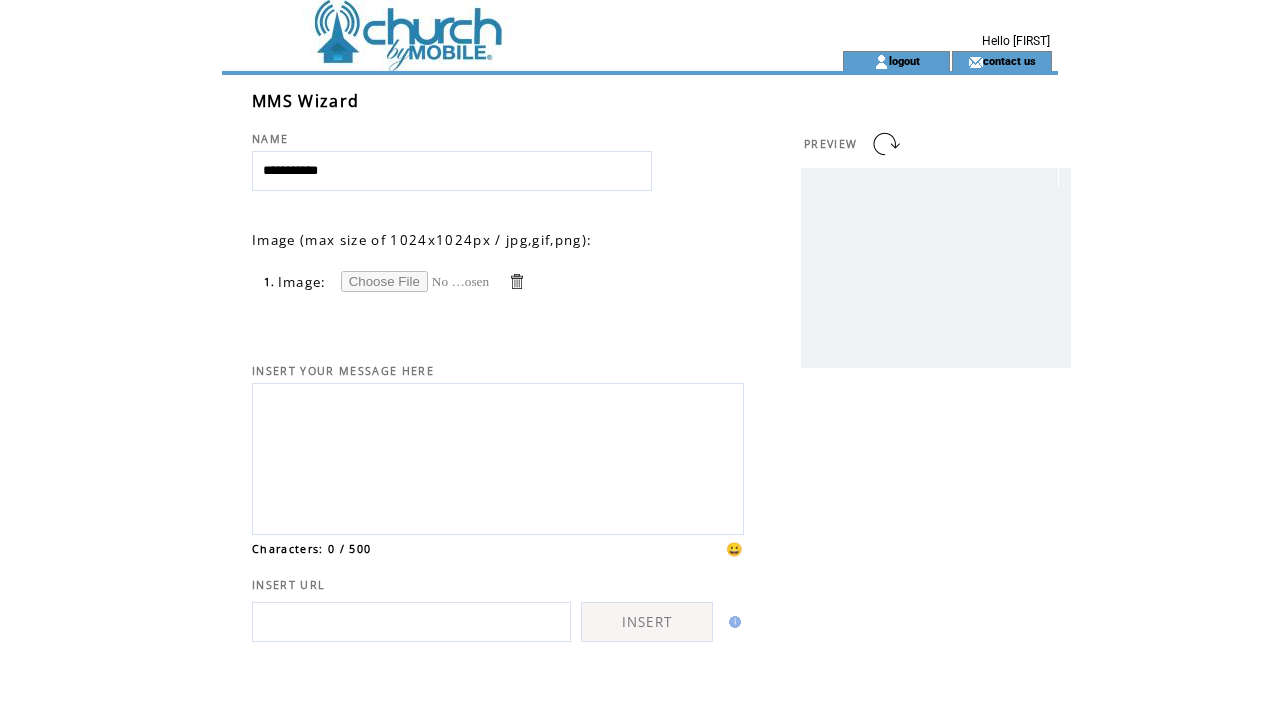 scroll, scrollTop: 0, scrollLeft: 0, axis: both 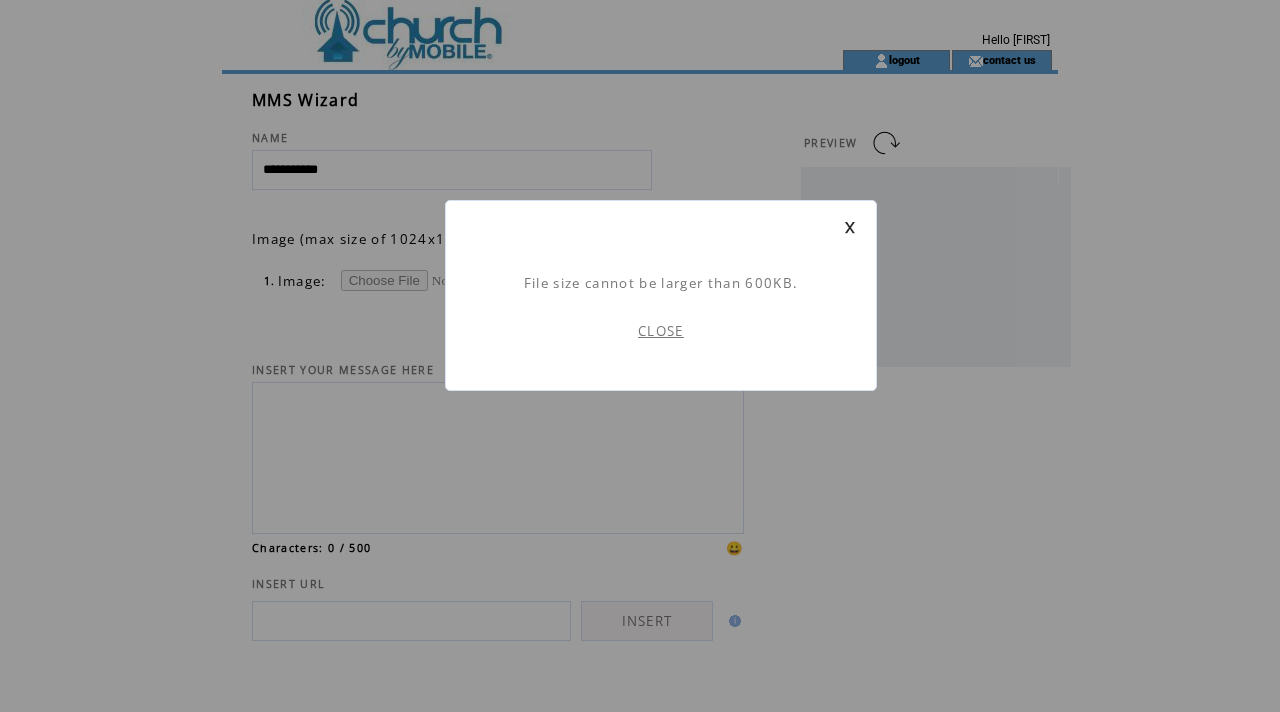 click on "CLOSE" at bounding box center (661, 331) 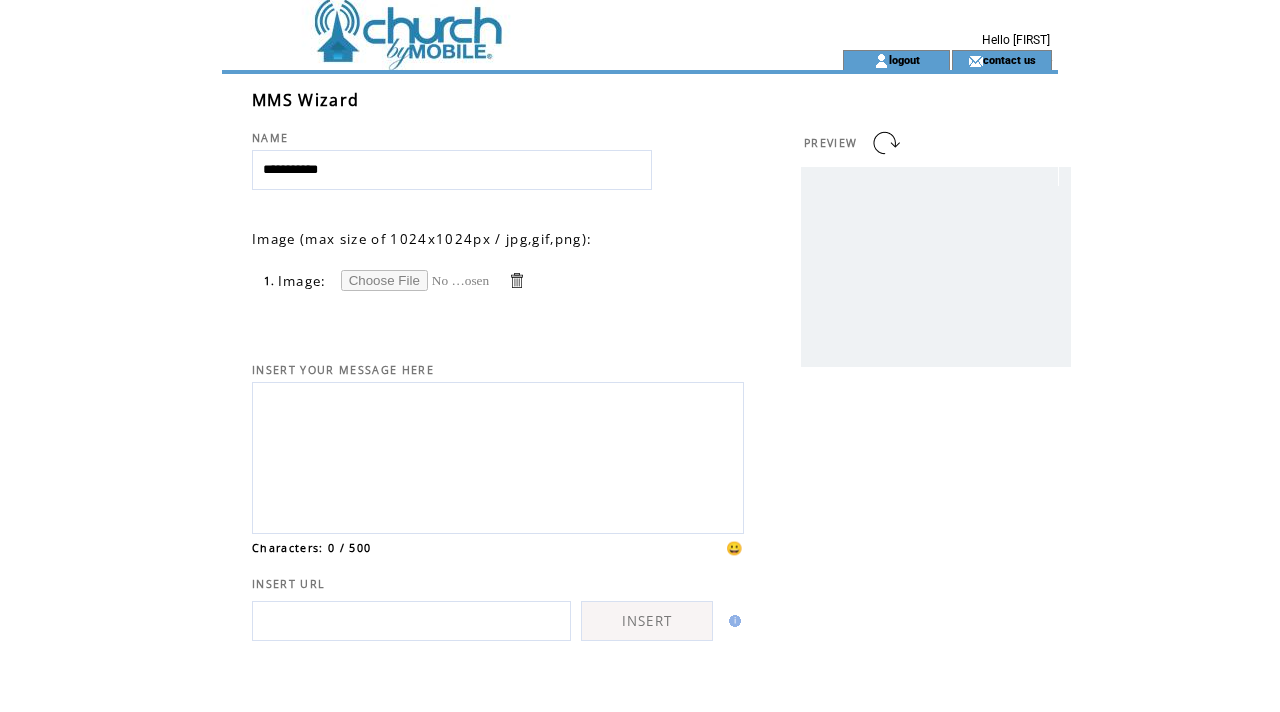 scroll, scrollTop: 0, scrollLeft: 0, axis: both 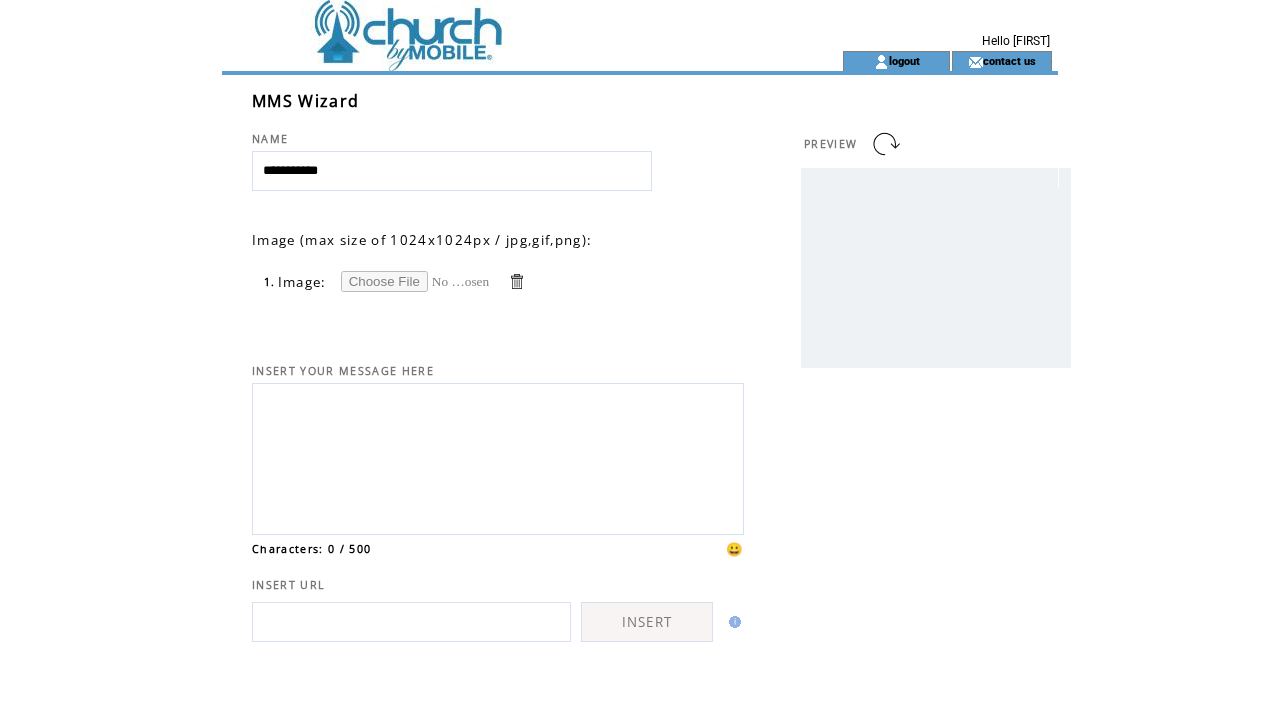 click at bounding box center [416, 281] 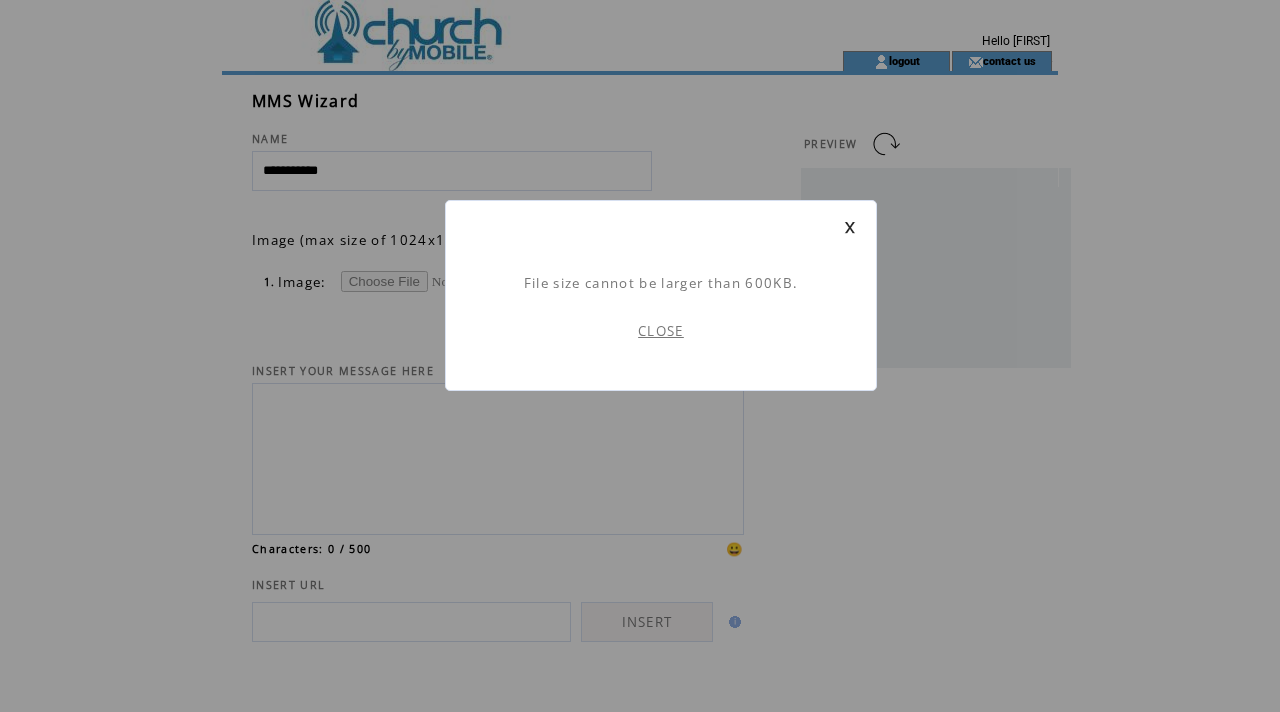 scroll, scrollTop: 1, scrollLeft: 0, axis: vertical 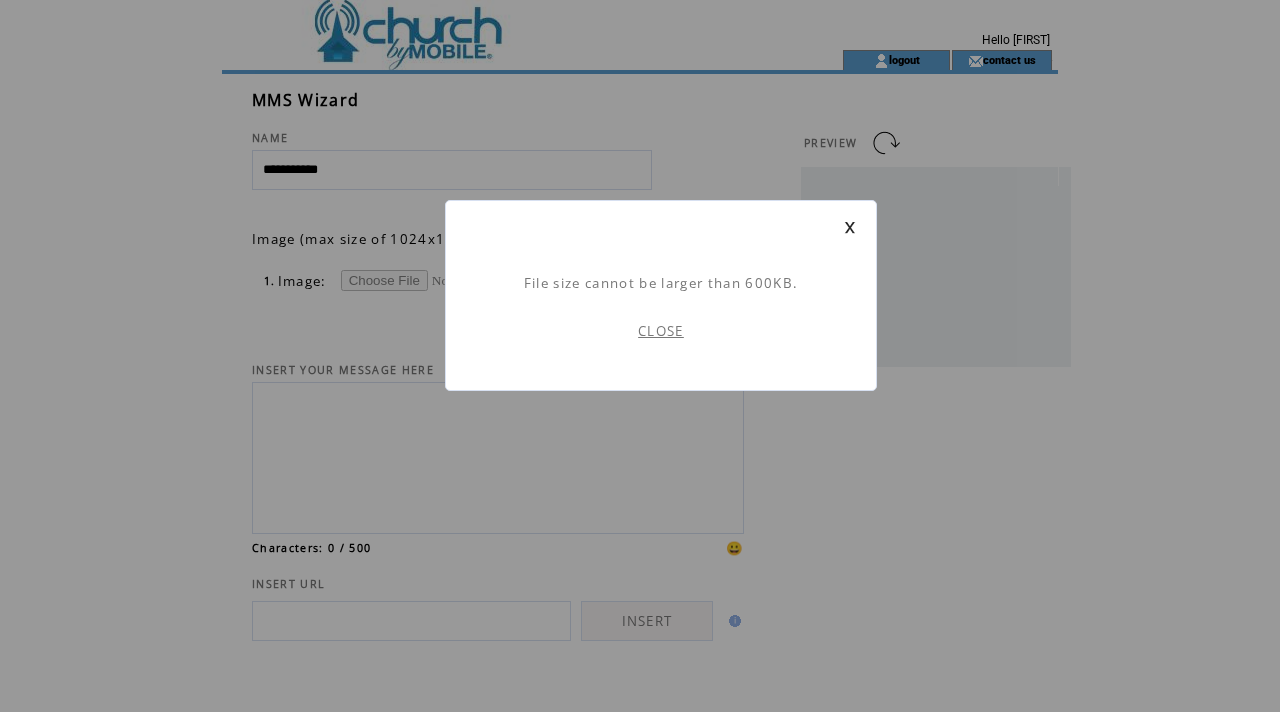 click on "CLOSE" at bounding box center (661, 331) 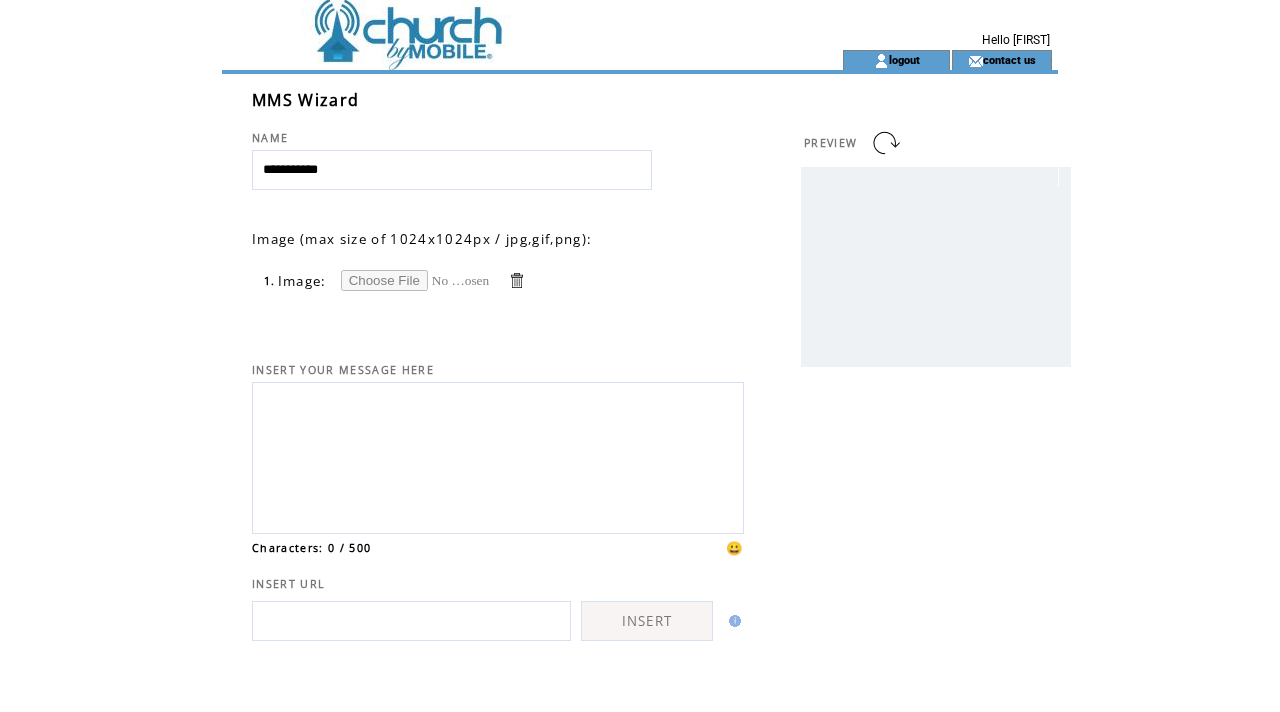 scroll, scrollTop: 0, scrollLeft: 0, axis: both 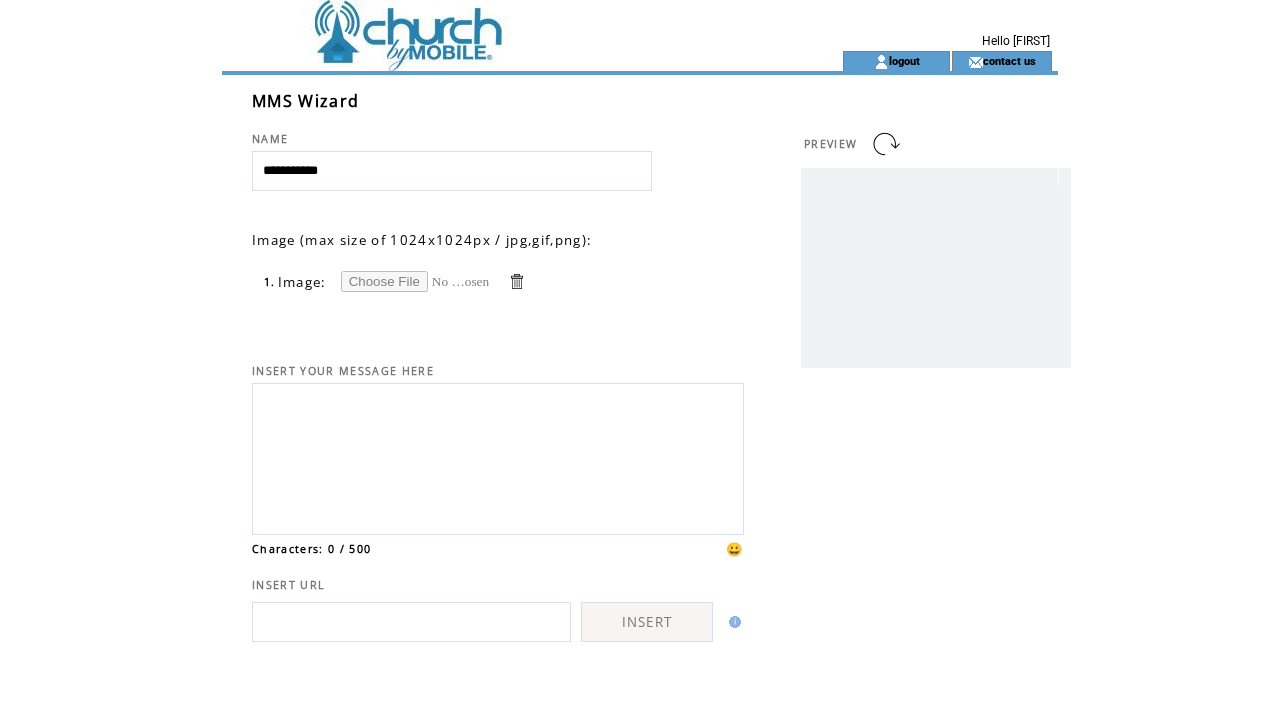 click at bounding box center (416, 281) 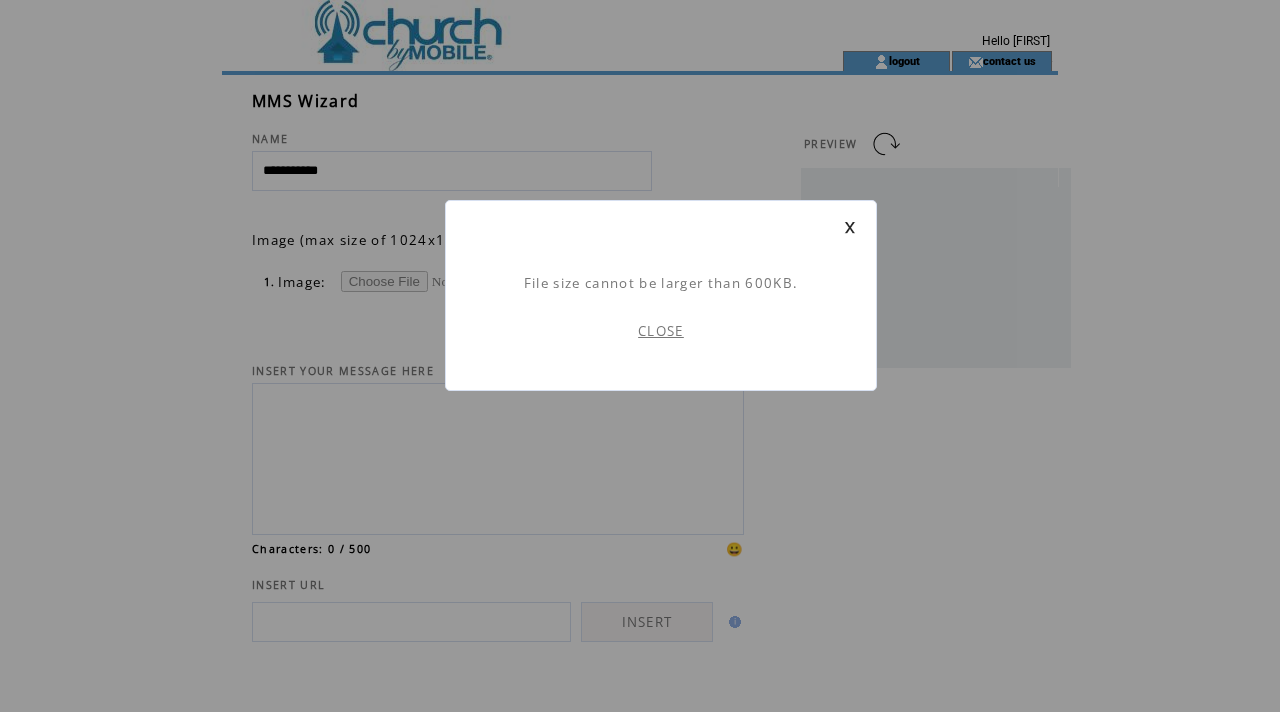 scroll, scrollTop: 1, scrollLeft: 0, axis: vertical 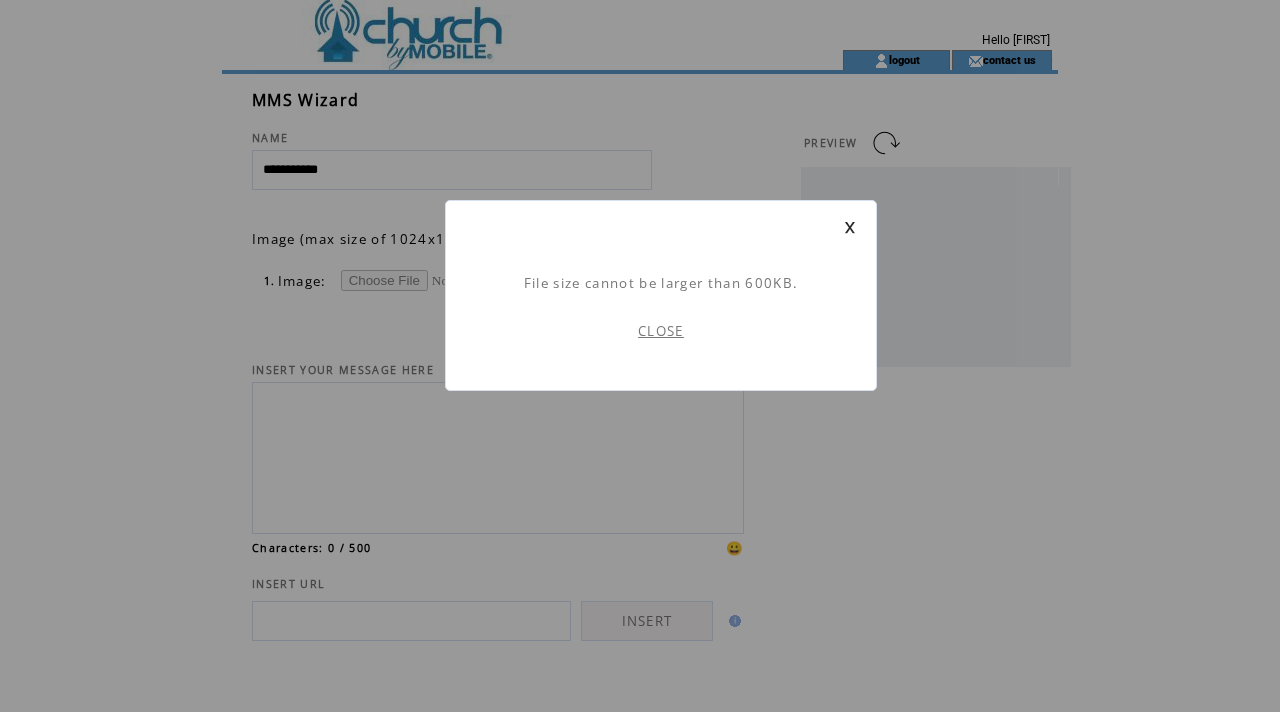 click on "CLOSE" at bounding box center [661, 331] 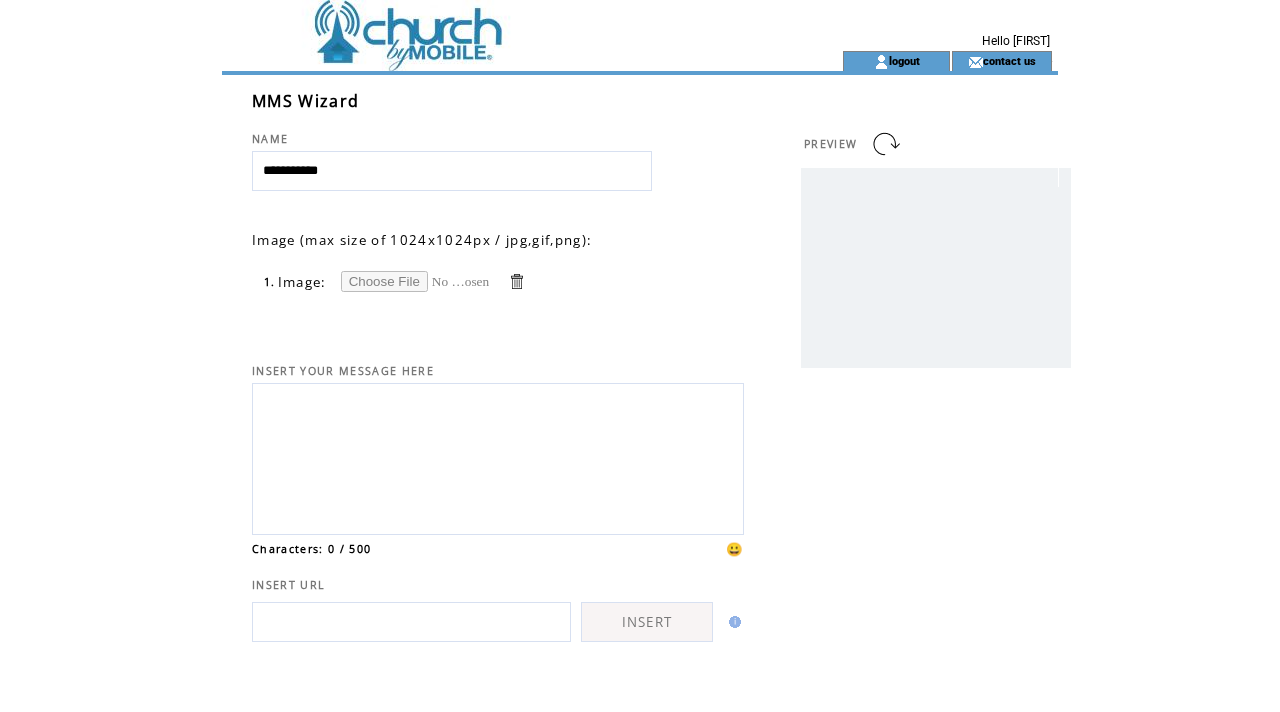 click at bounding box center (516, 281) 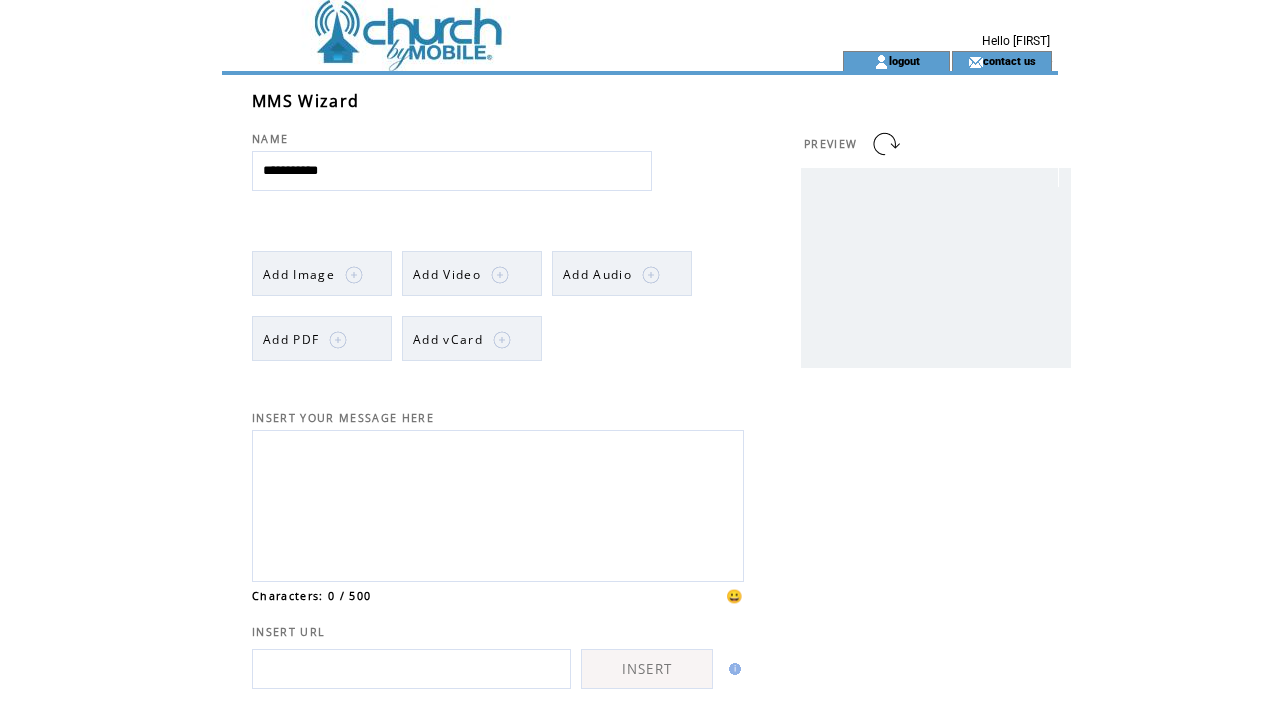 scroll, scrollTop: 0, scrollLeft: 0, axis: both 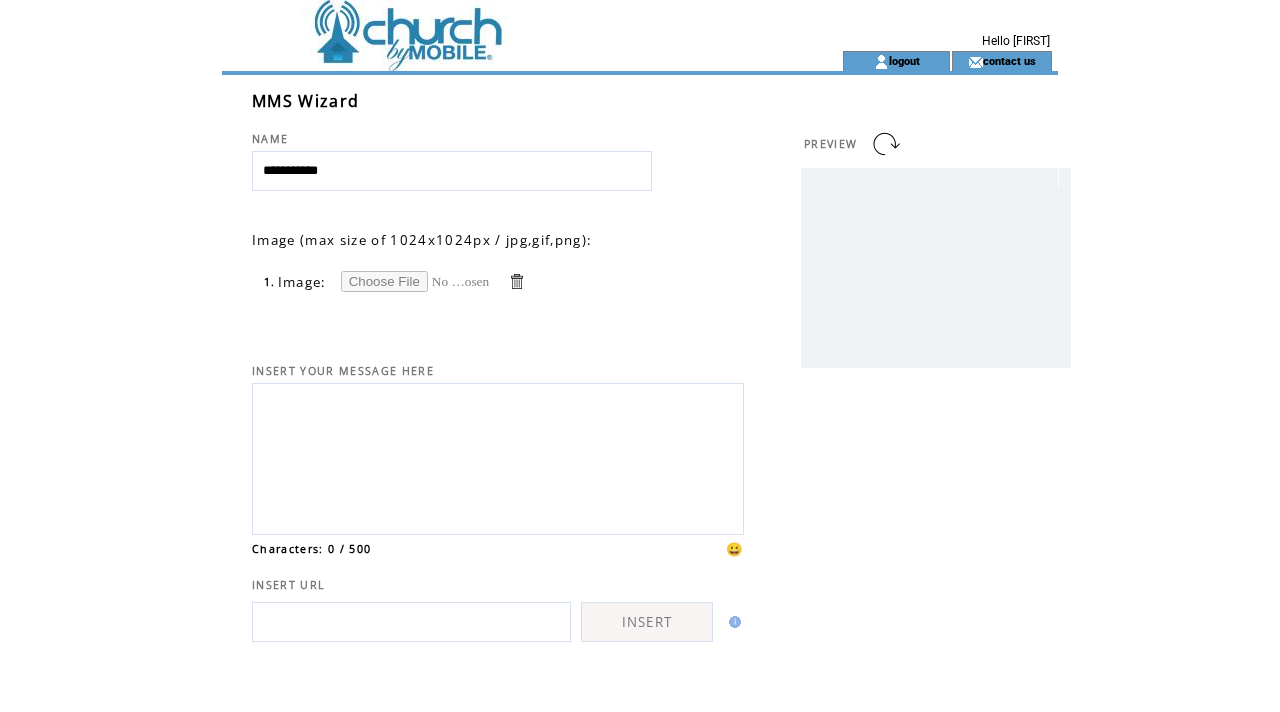 click at bounding box center [416, 281] 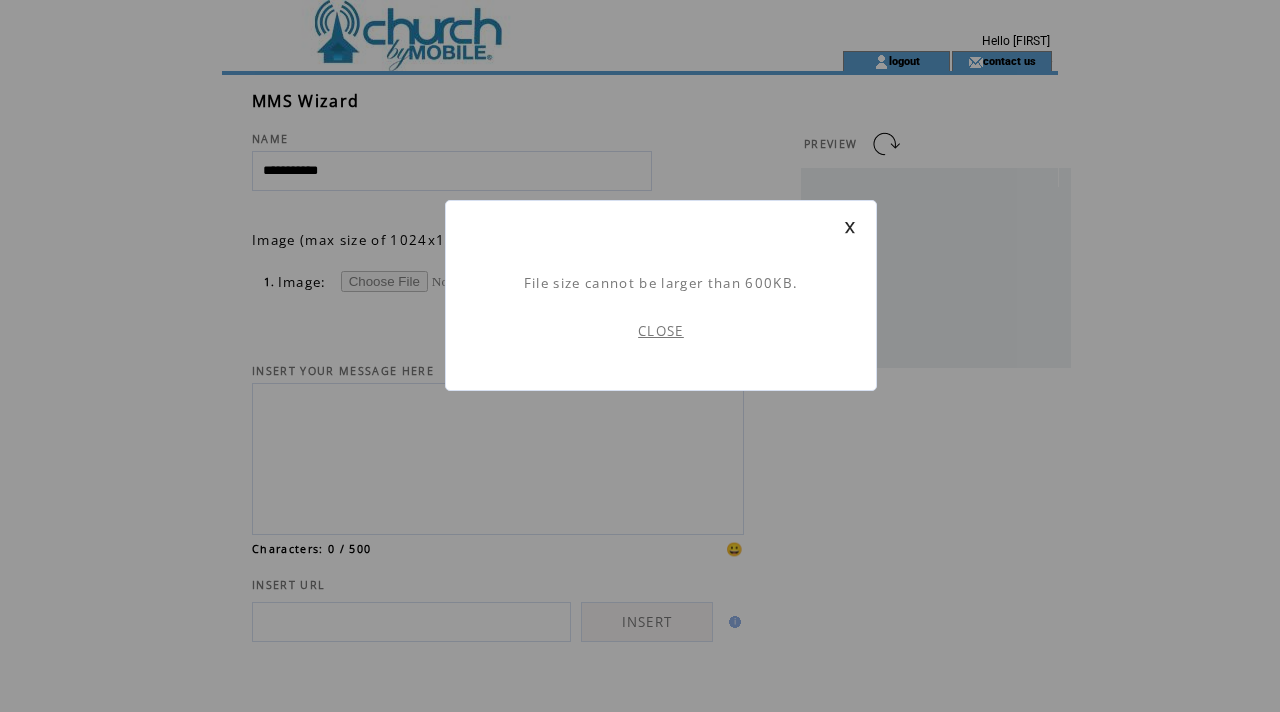 scroll, scrollTop: 1, scrollLeft: 0, axis: vertical 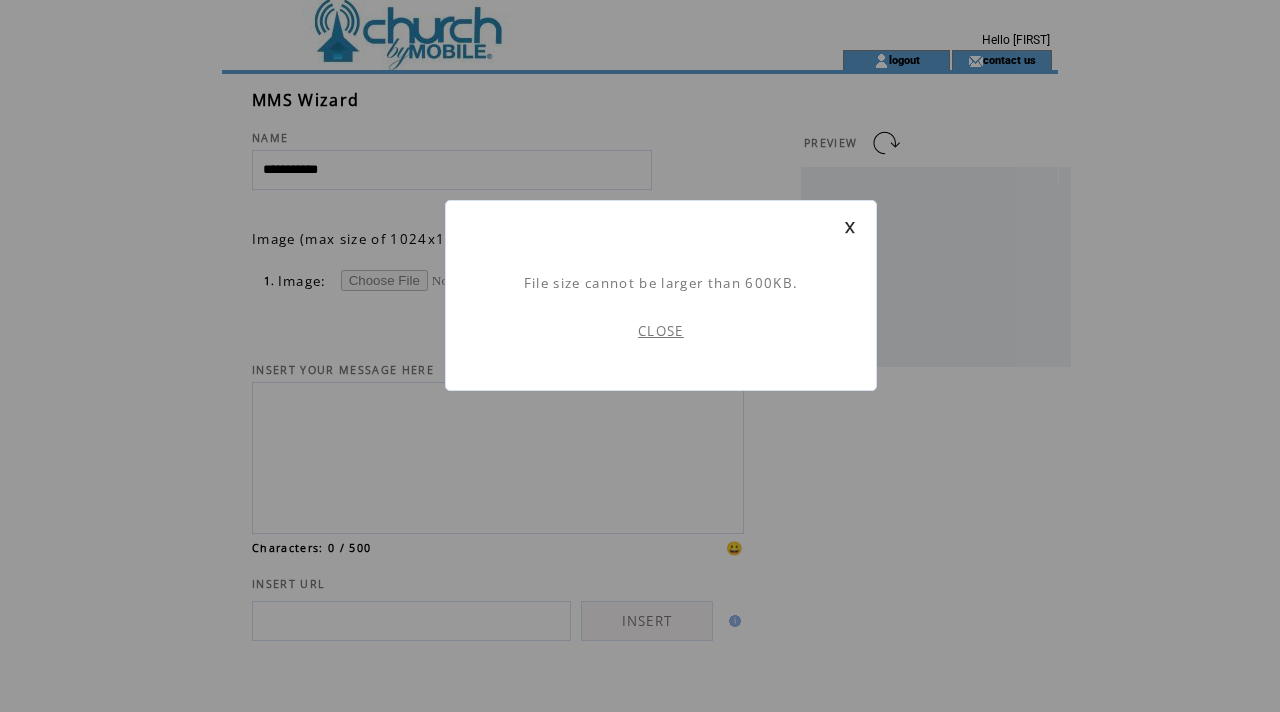click on "CLOSE" at bounding box center [661, 331] 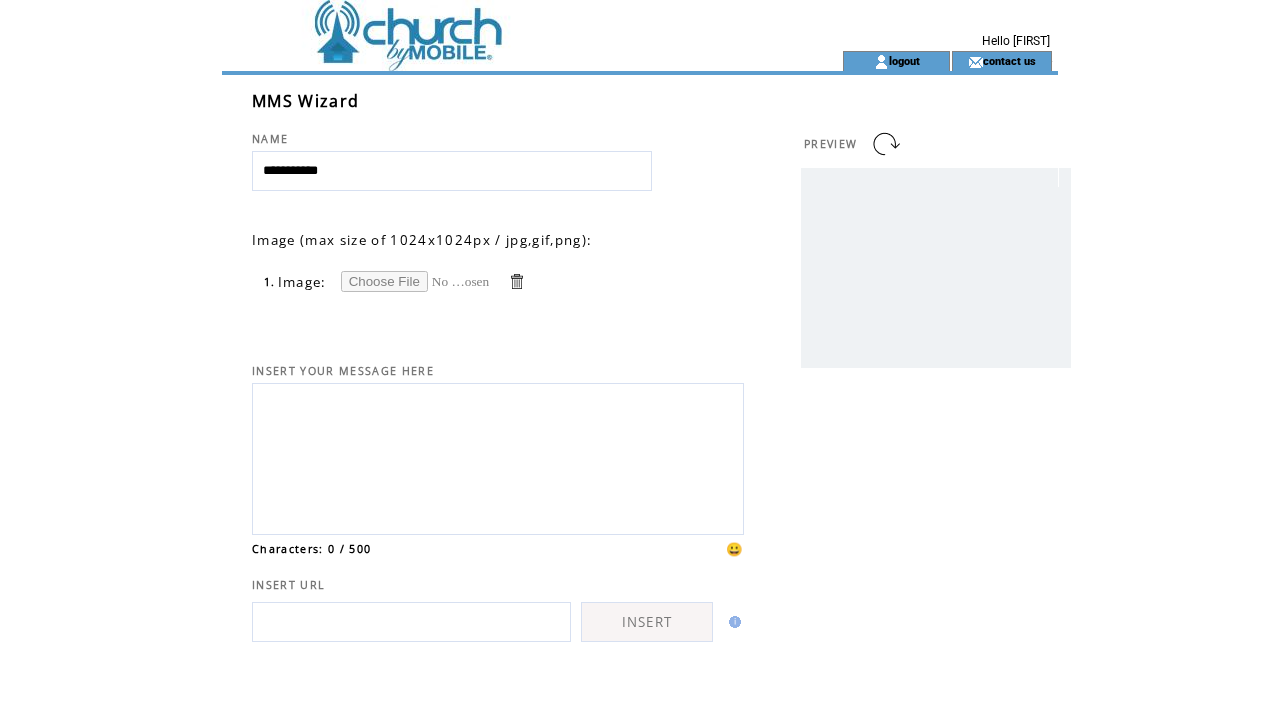 click at bounding box center (516, 281) 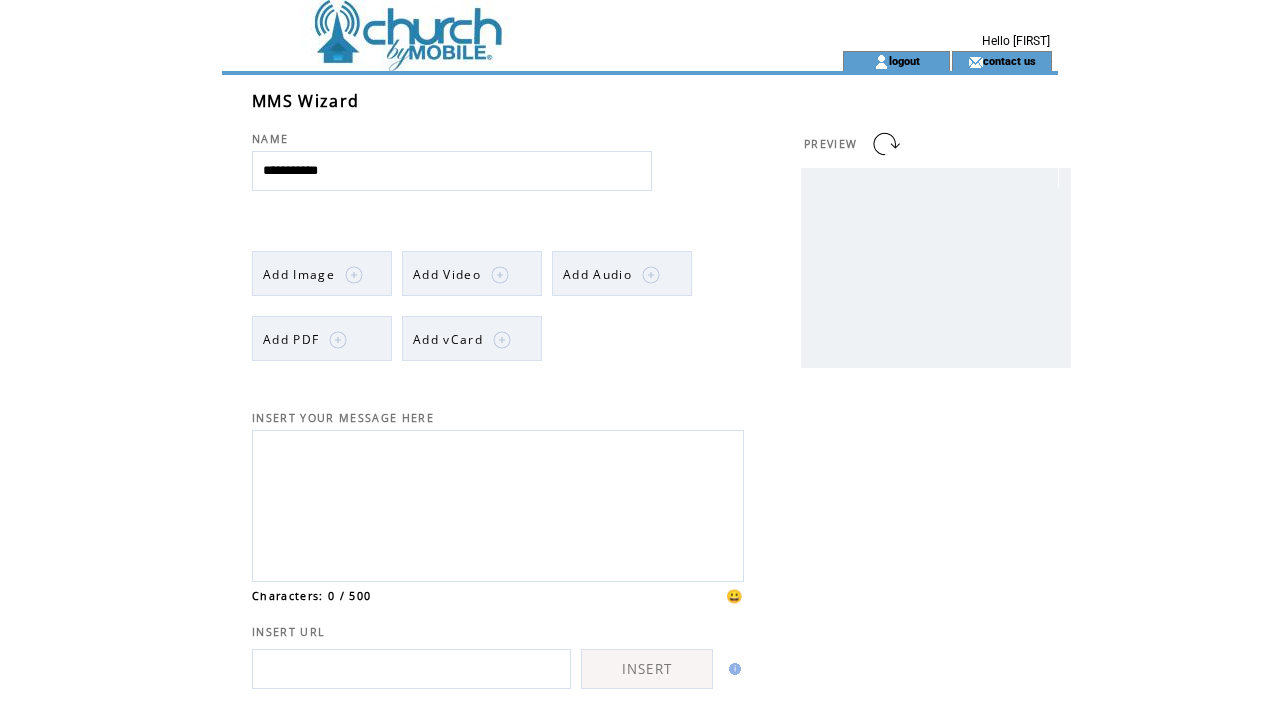 scroll, scrollTop: 0, scrollLeft: 0, axis: both 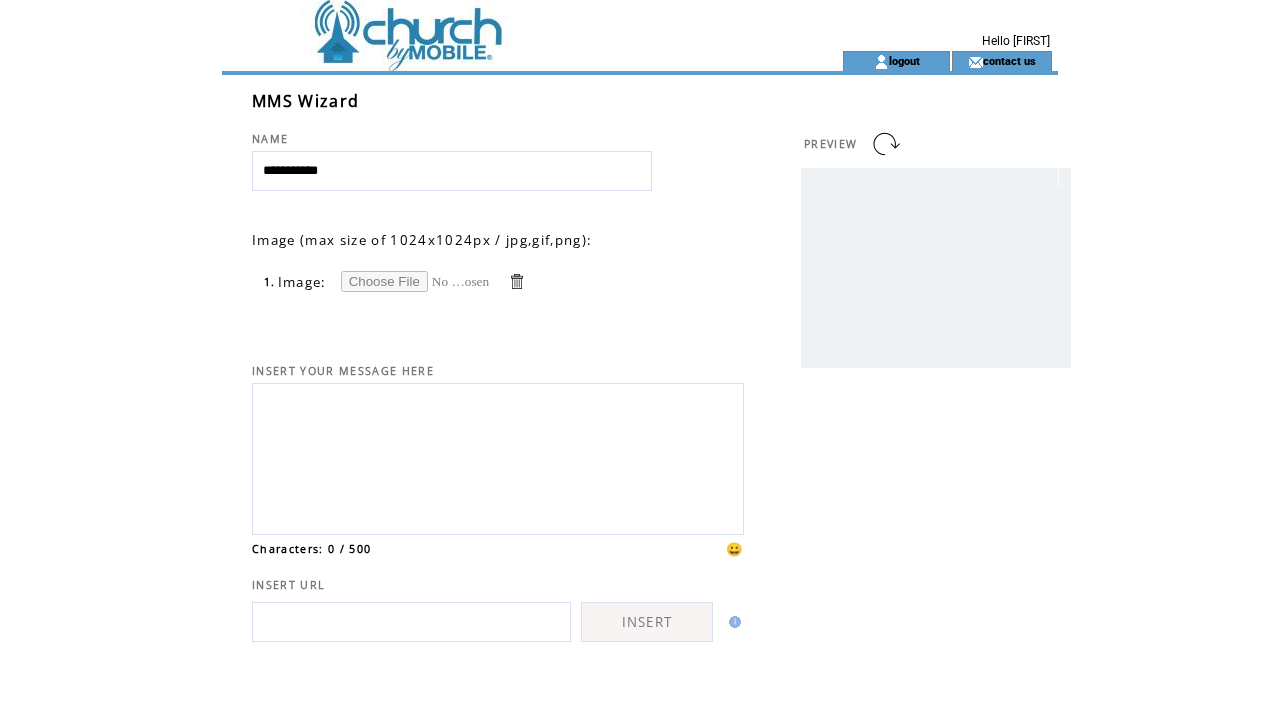 click at bounding box center (416, 281) 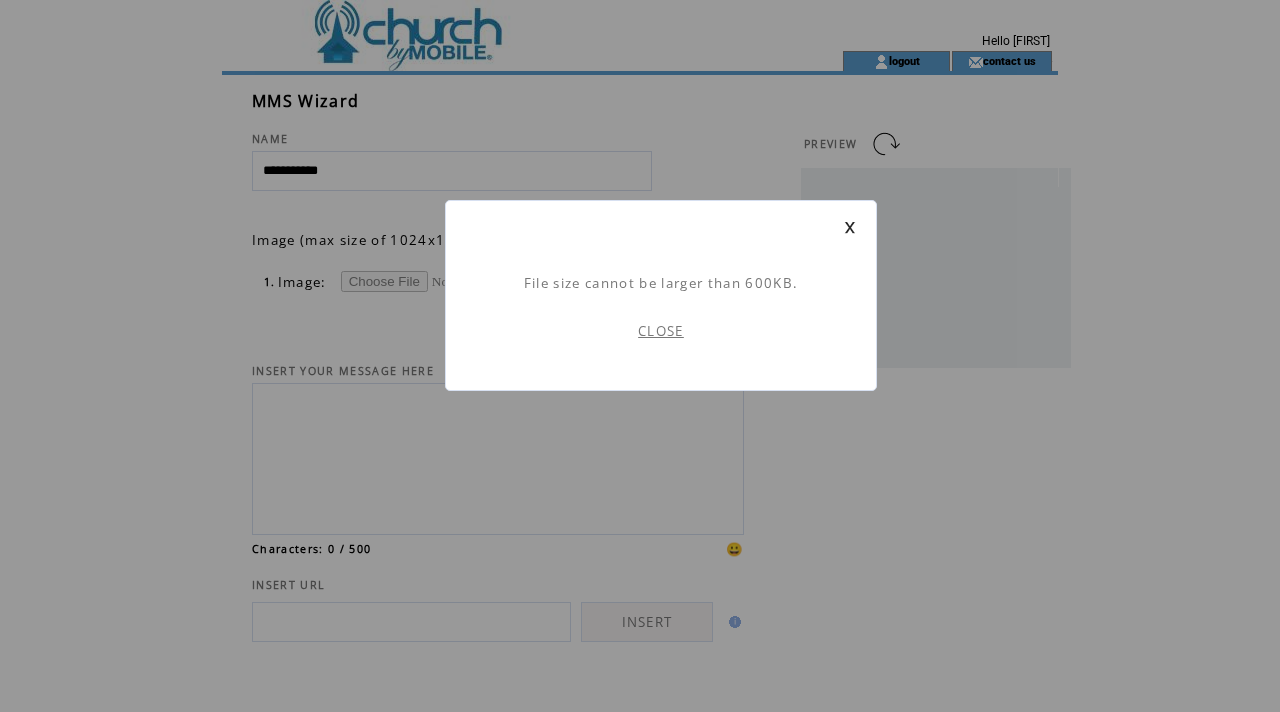 scroll, scrollTop: 1, scrollLeft: 0, axis: vertical 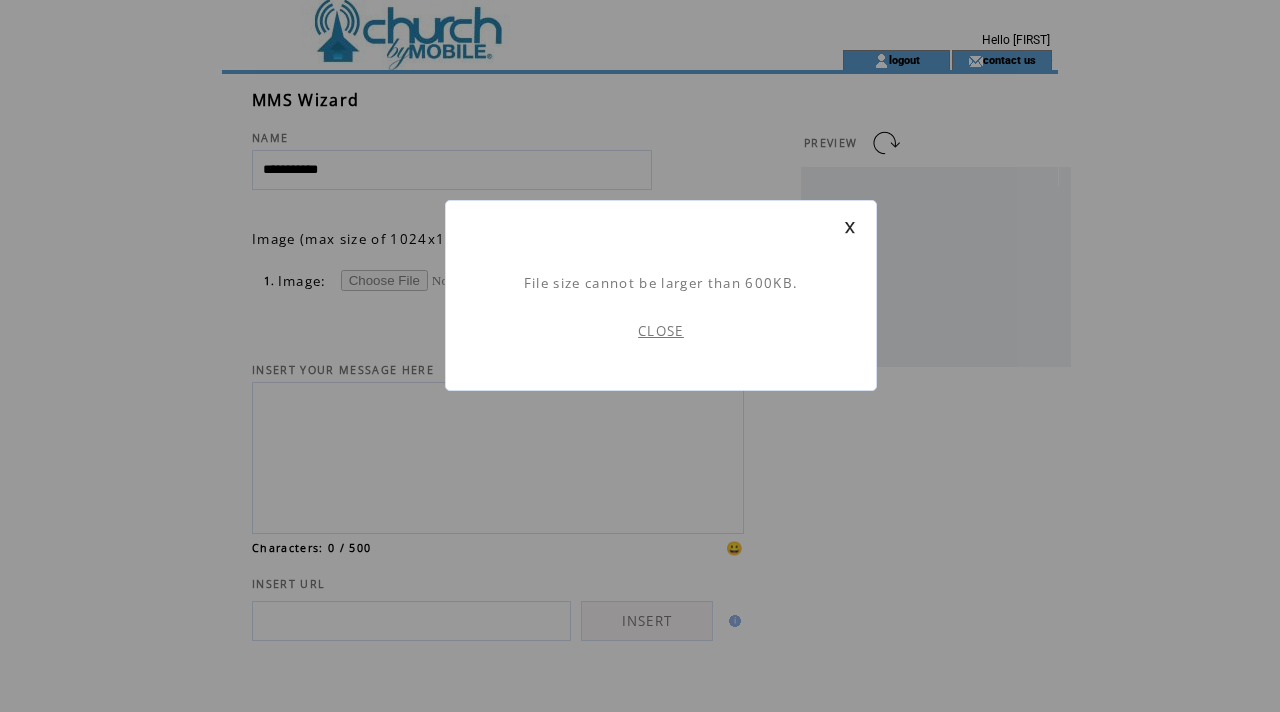 click on "CLOSE" at bounding box center [661, 331] 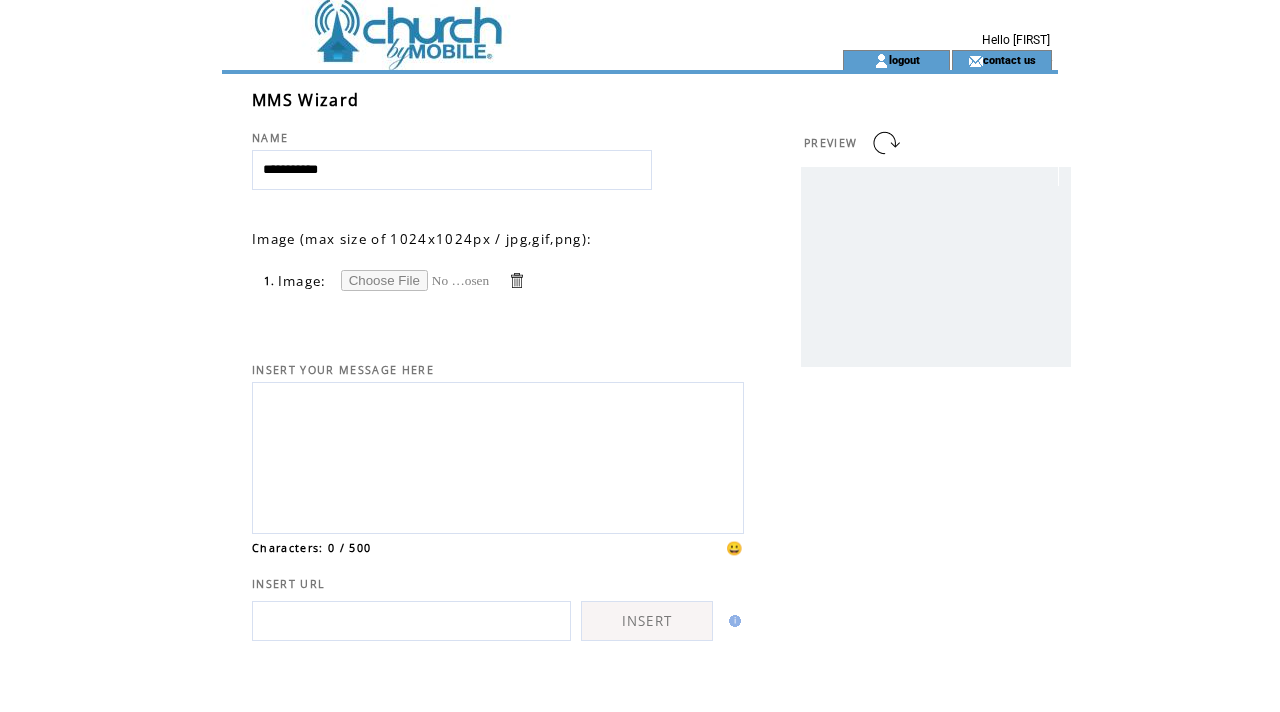 scroll, scrollTop: 0, scrollLeft: 0, axis: both 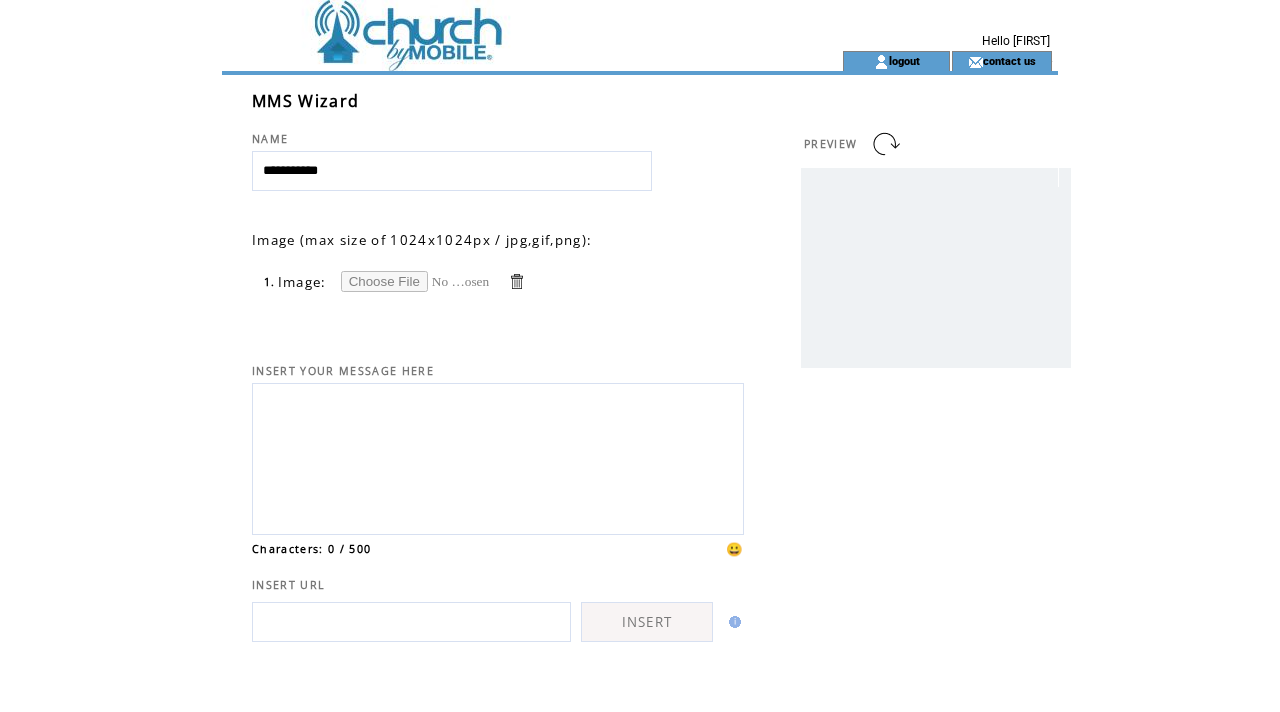 click at bounding box center (416, 281) 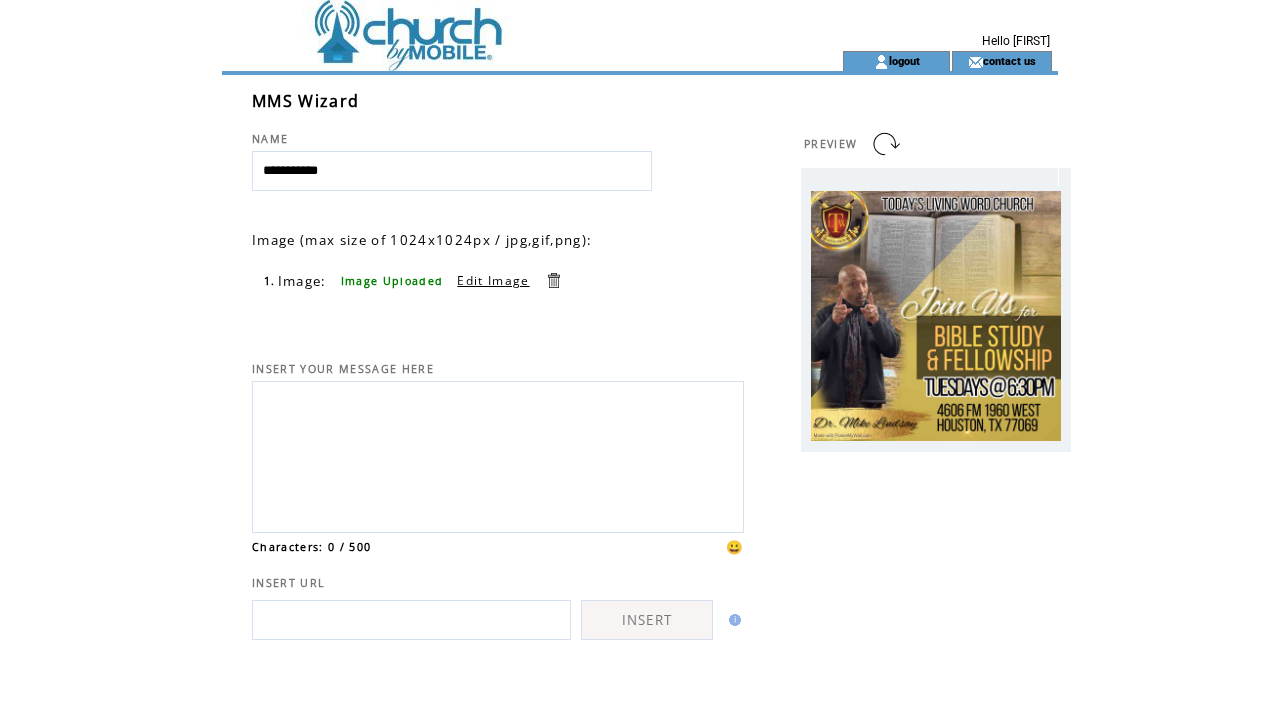 scroll, scrollTop: 0, scrollLeft: 0, axis: both 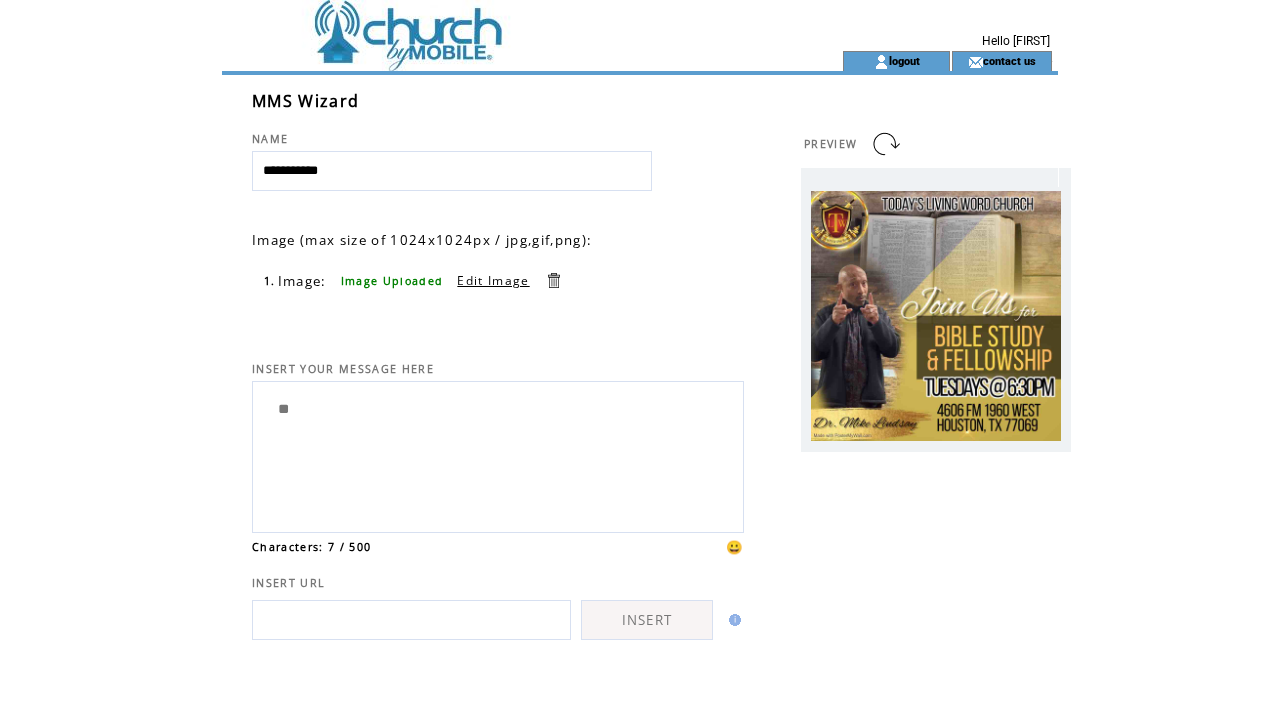 type on "*" 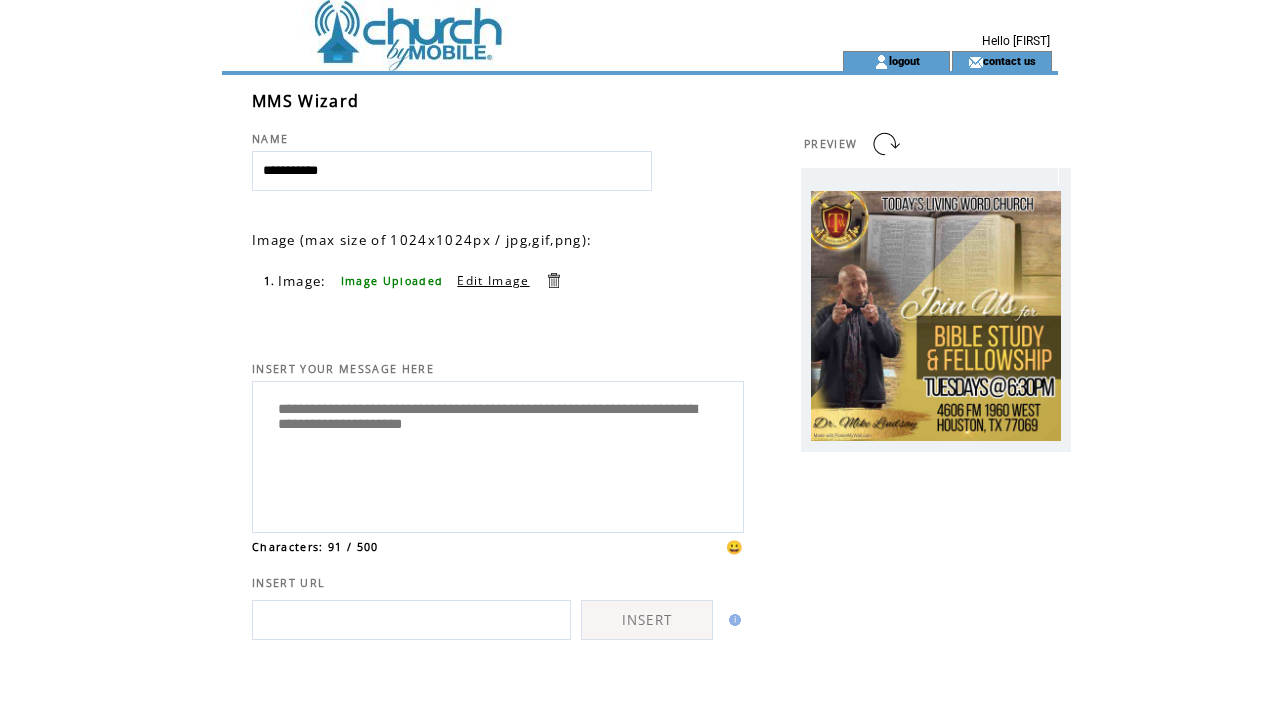 click on "**********" at bounding box center [498, 454] 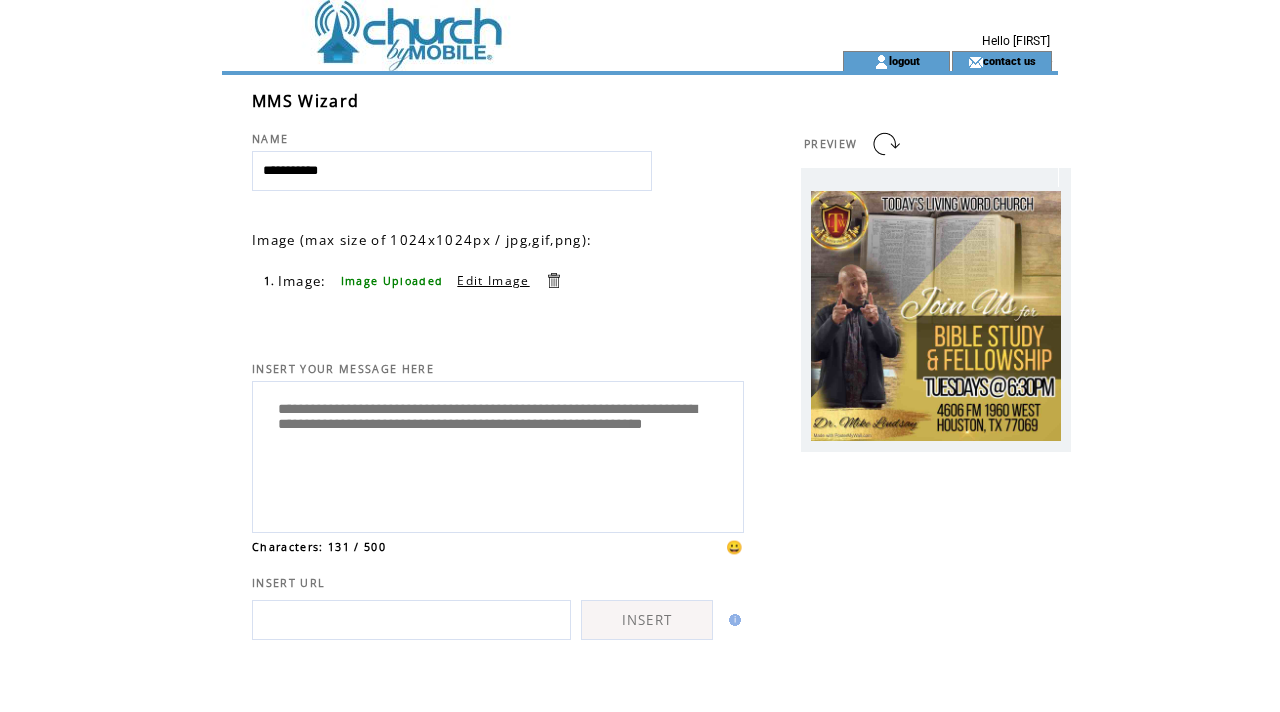 click on "**********" at bounding box center [498, 454] 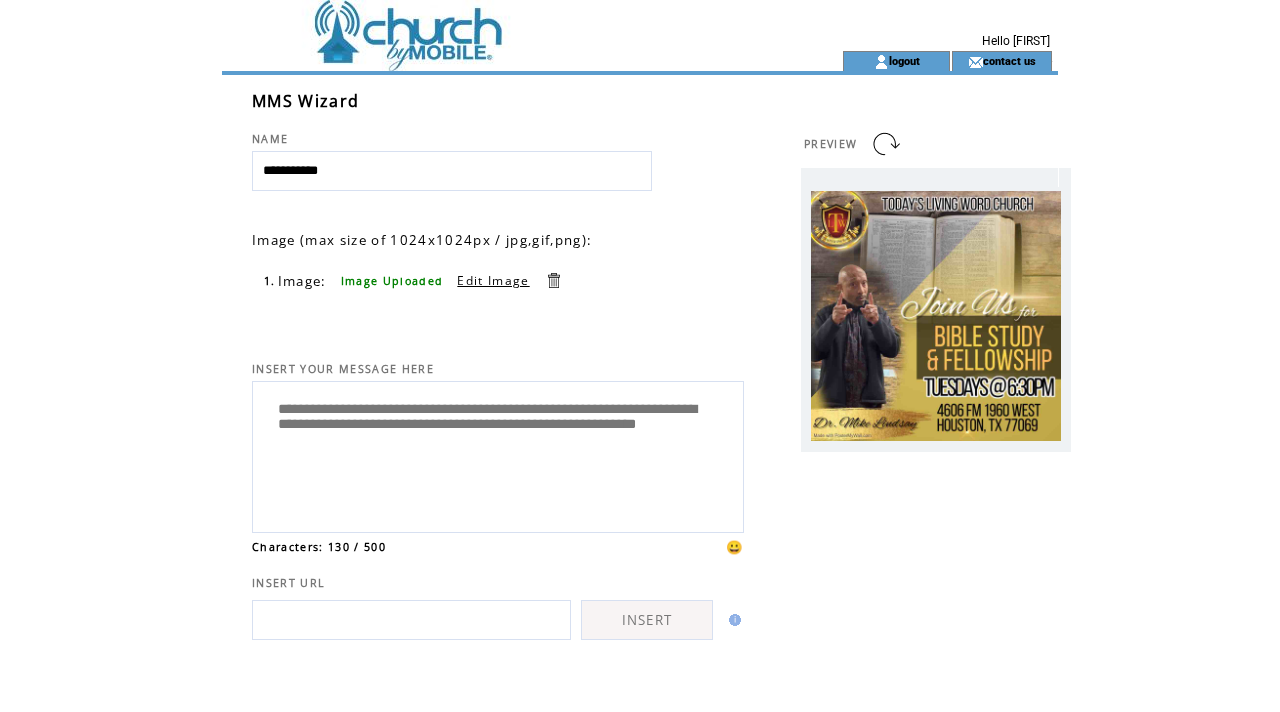 click on "**********" at bounding box center [498, 454] 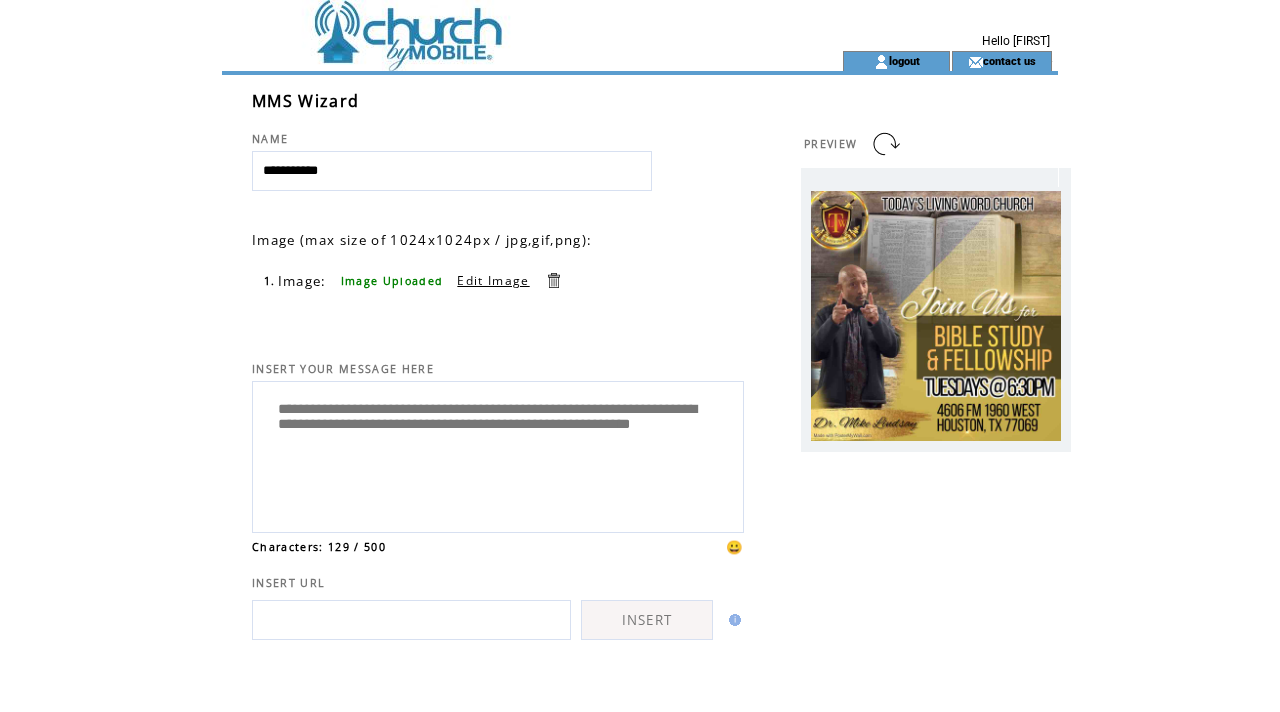 drag, startPoint x: 549, startPoint y: 415, endPoint x: 465, endPoint y: 417, distance: 84.0238 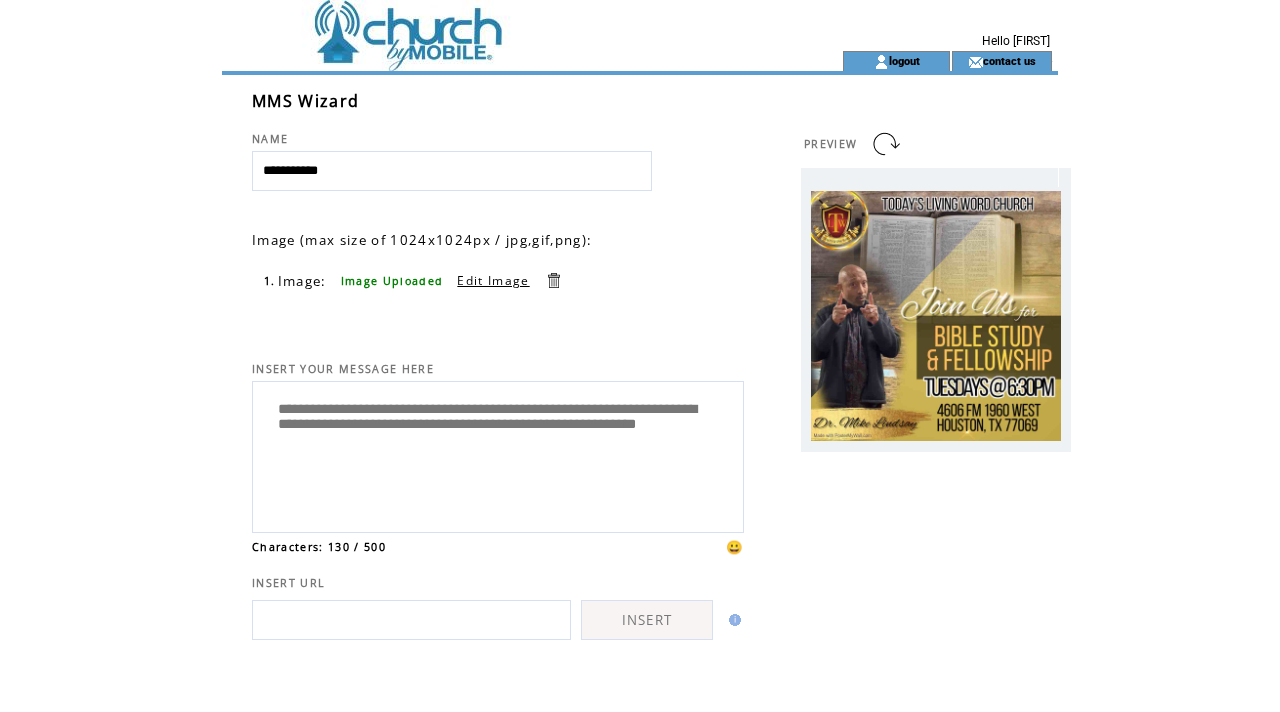 click on "**********" at bounding box center (498, 454) 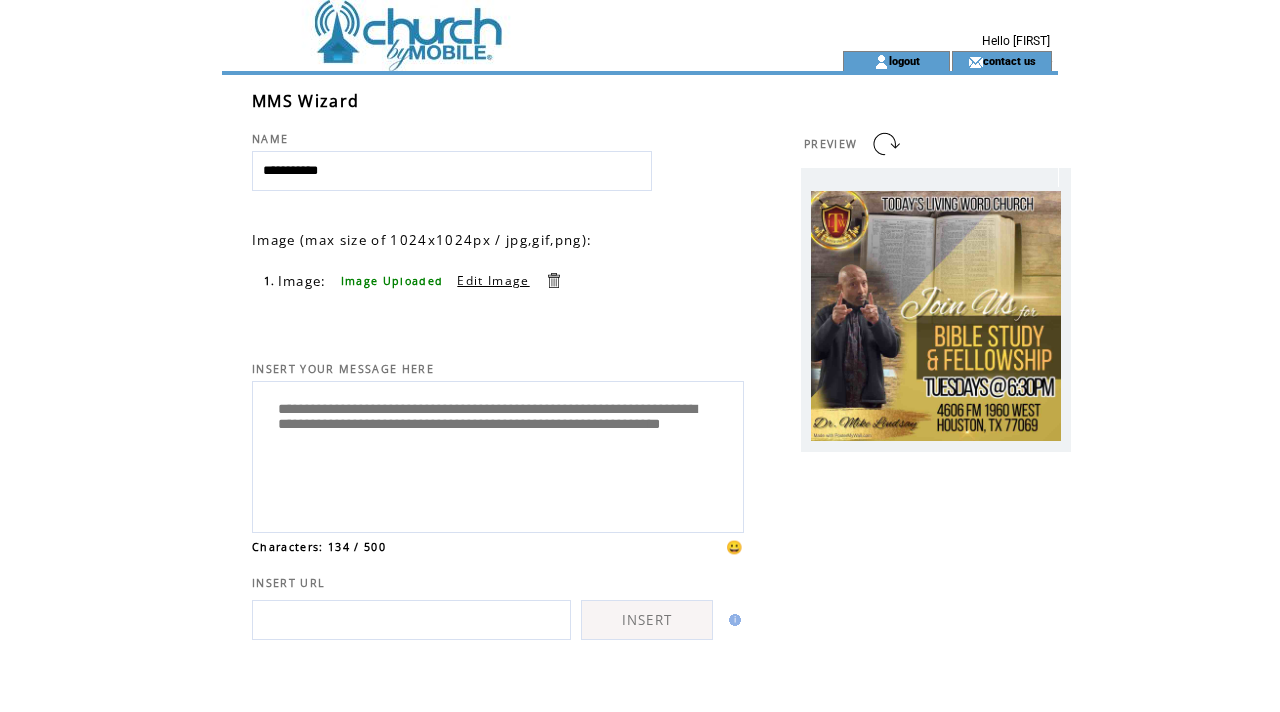 click on "**********" at bounding box center (498, 454) 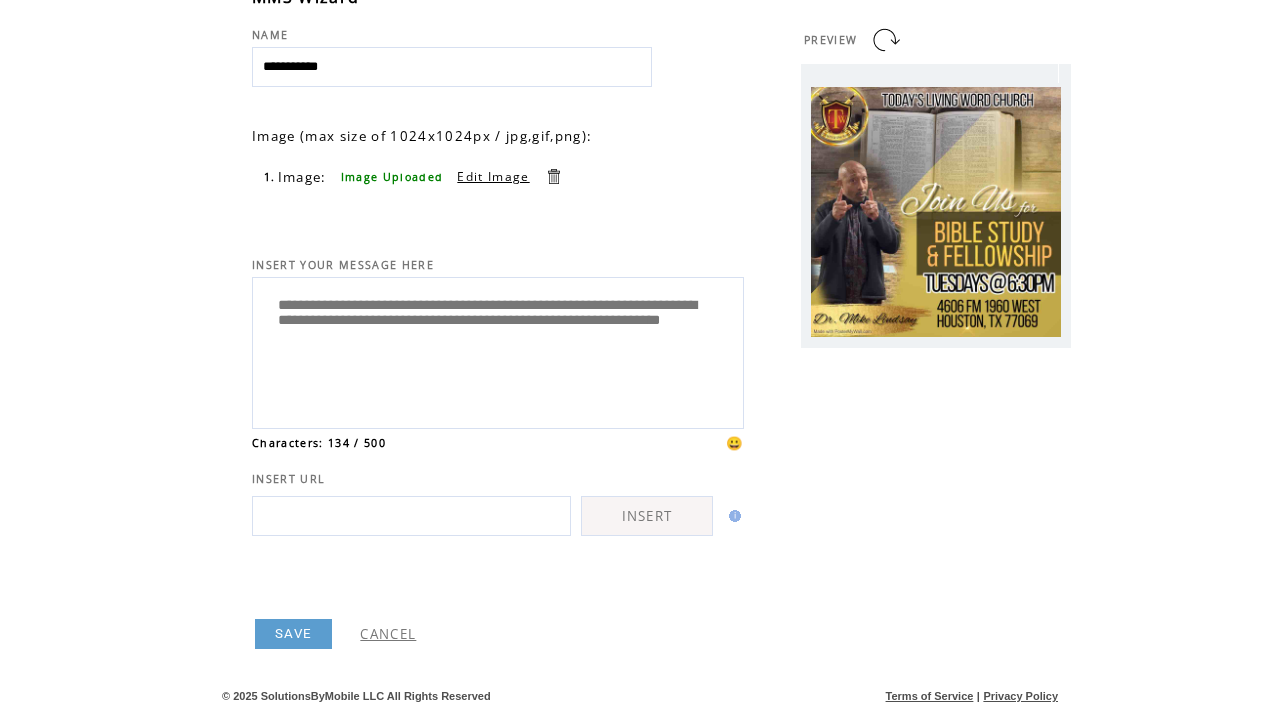 scroll, scrollTop: 141, scrollLeft: 0, axis: vertical 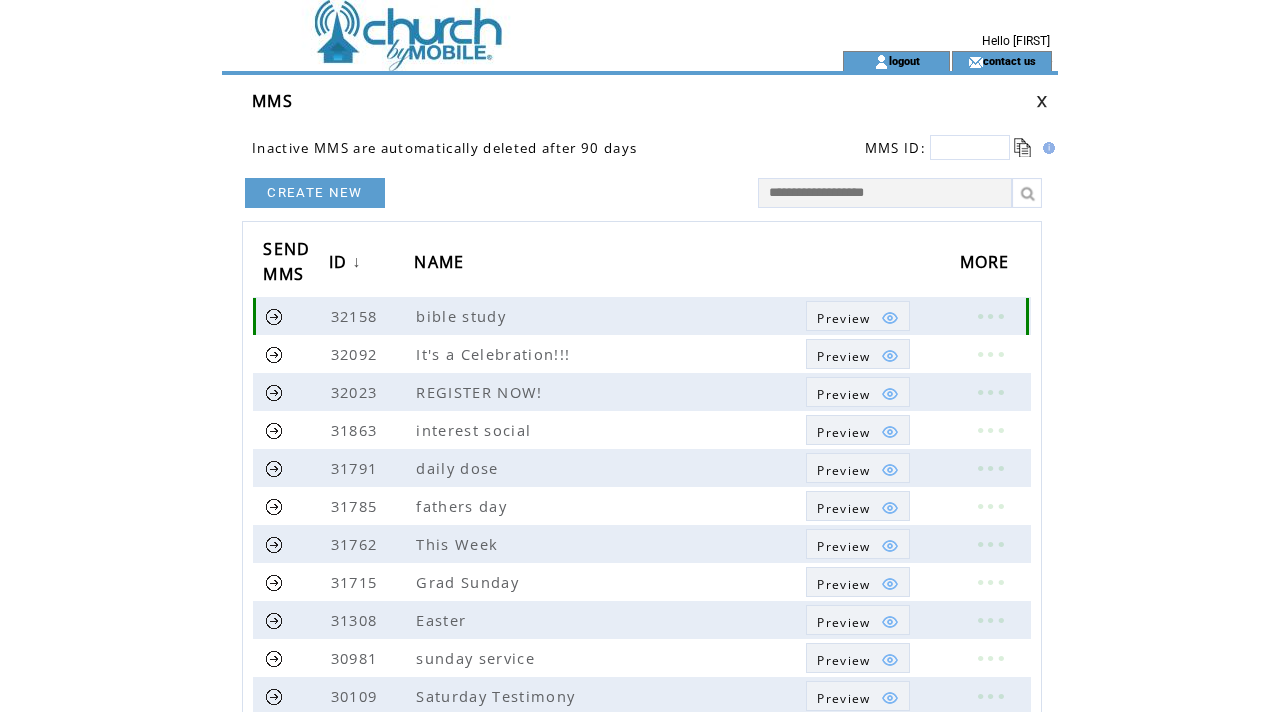 click at bounding box center [890, 318] 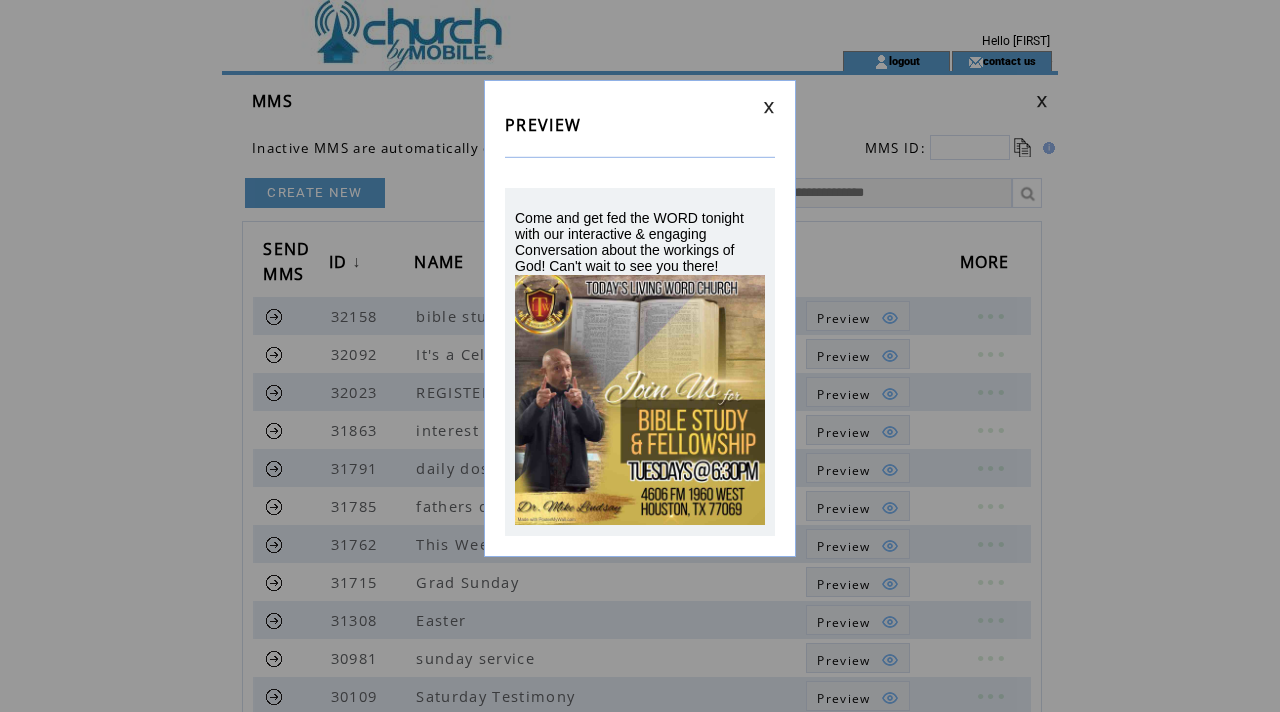 click at bounding box center [769, 107] 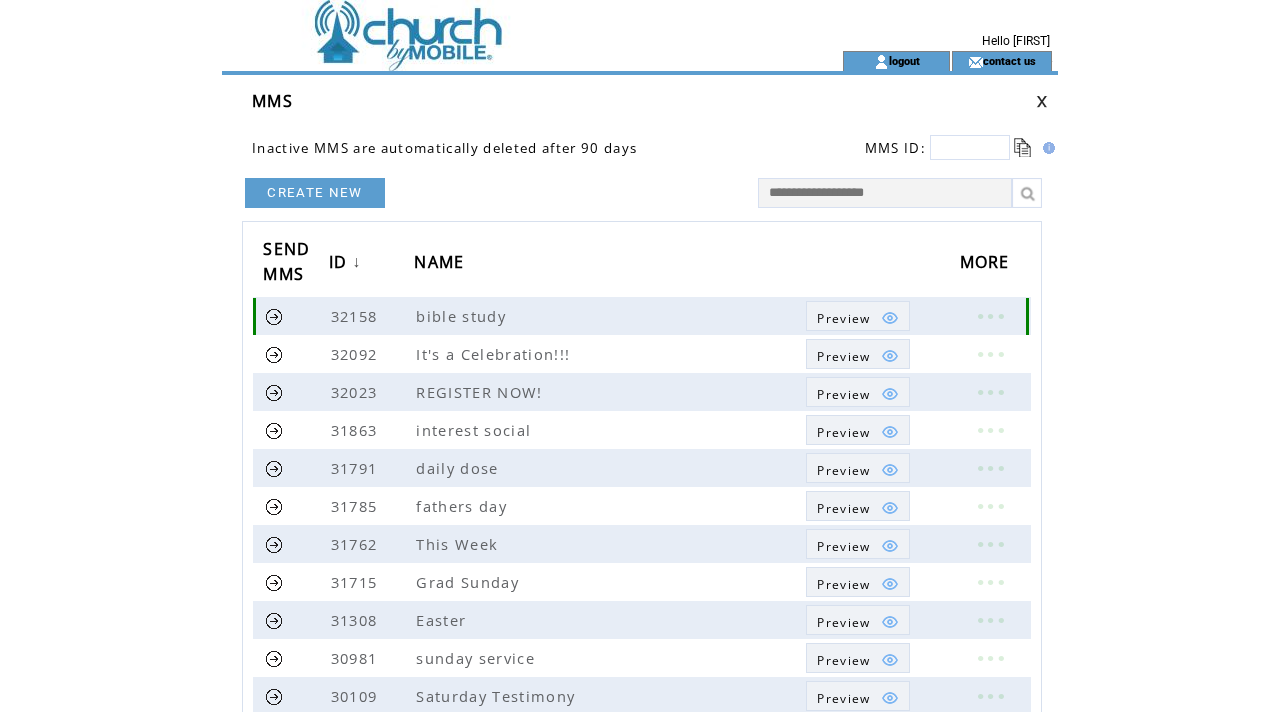 click at bounding box center (990, 316) 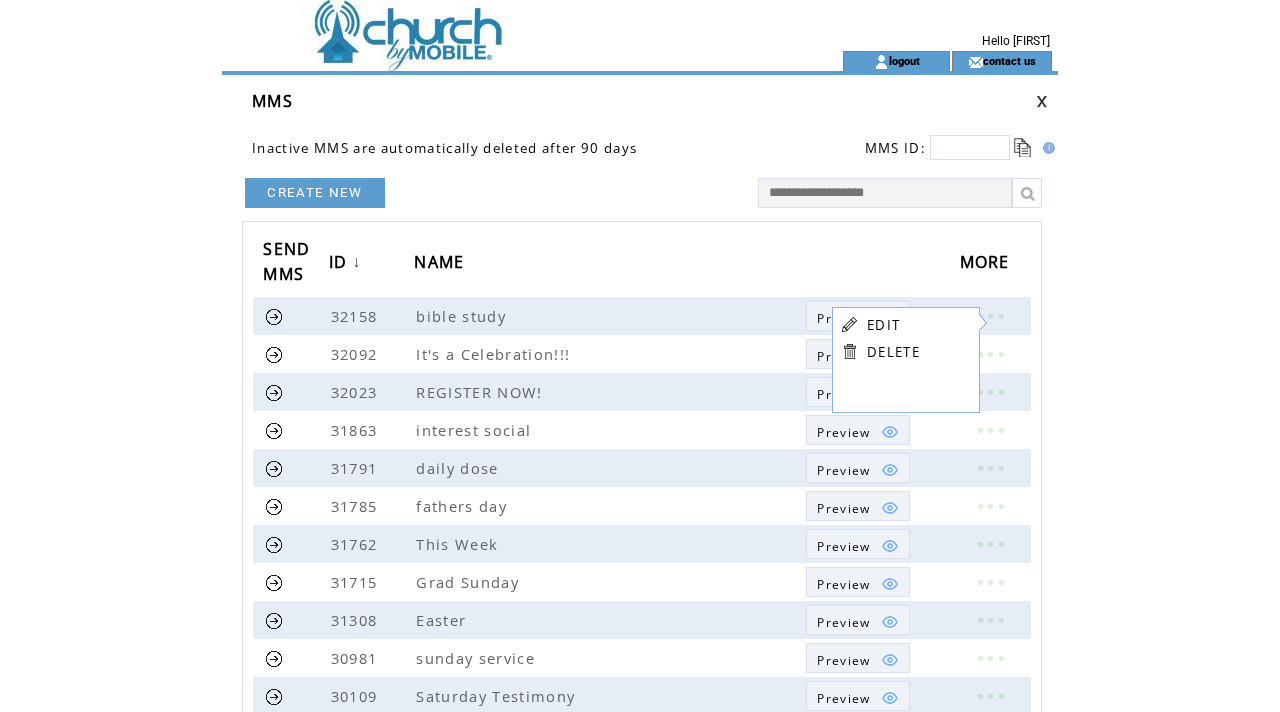 click on "EDIT" at bounding box center [883, 325] 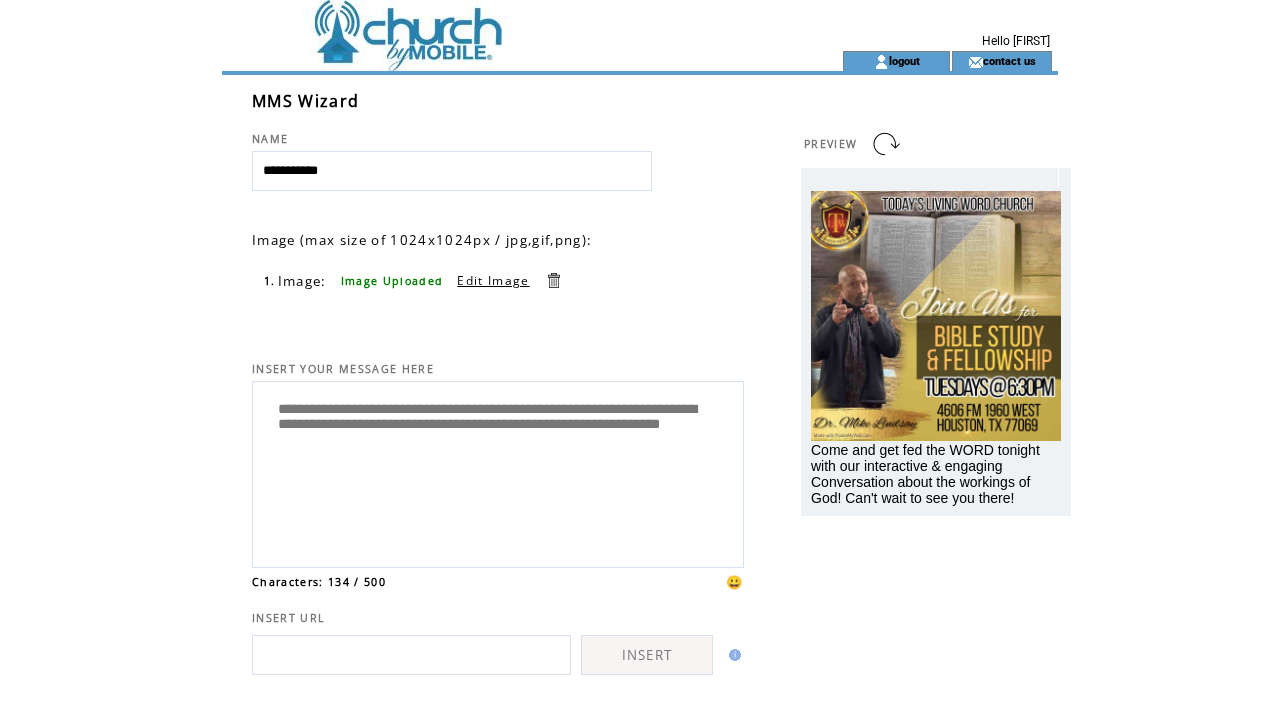 scroll, scrollTop: 0, scrollLeft: 0, axis: both 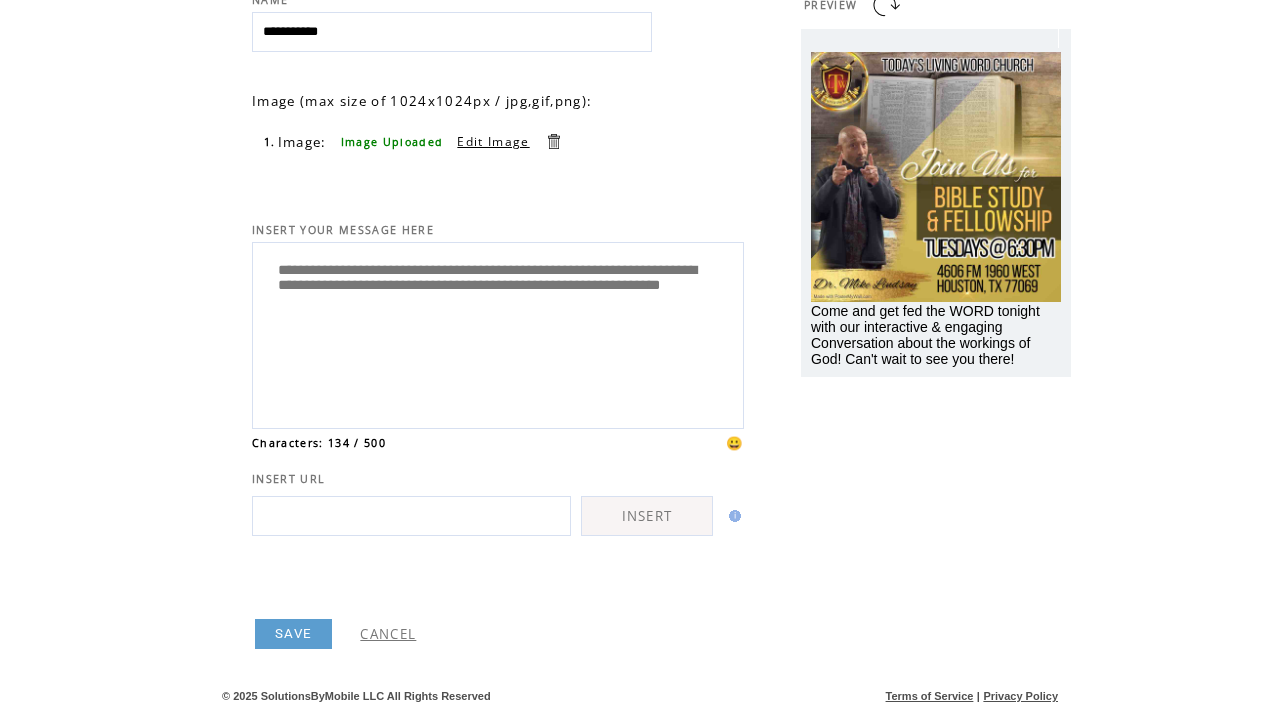 type on "**********" 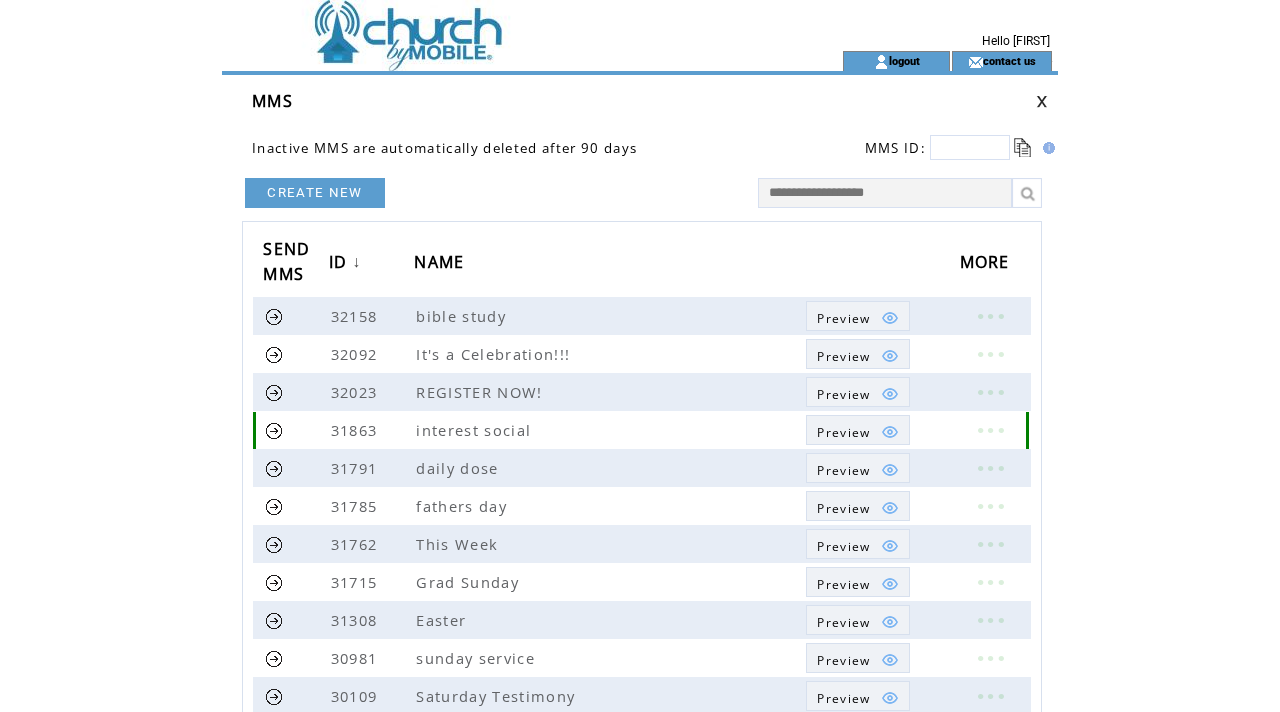 scroll, scrollTop: 0, scrollLeft: 0, axis: both 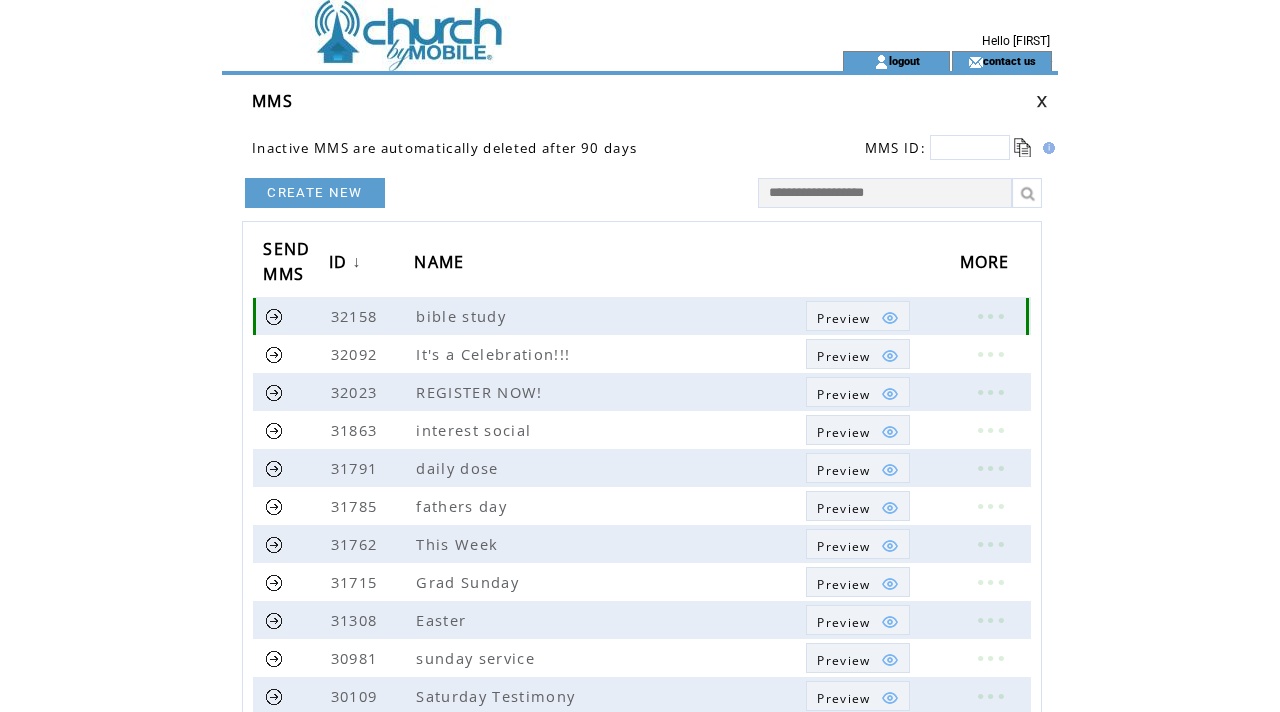 click at bounding box center [274, 316] 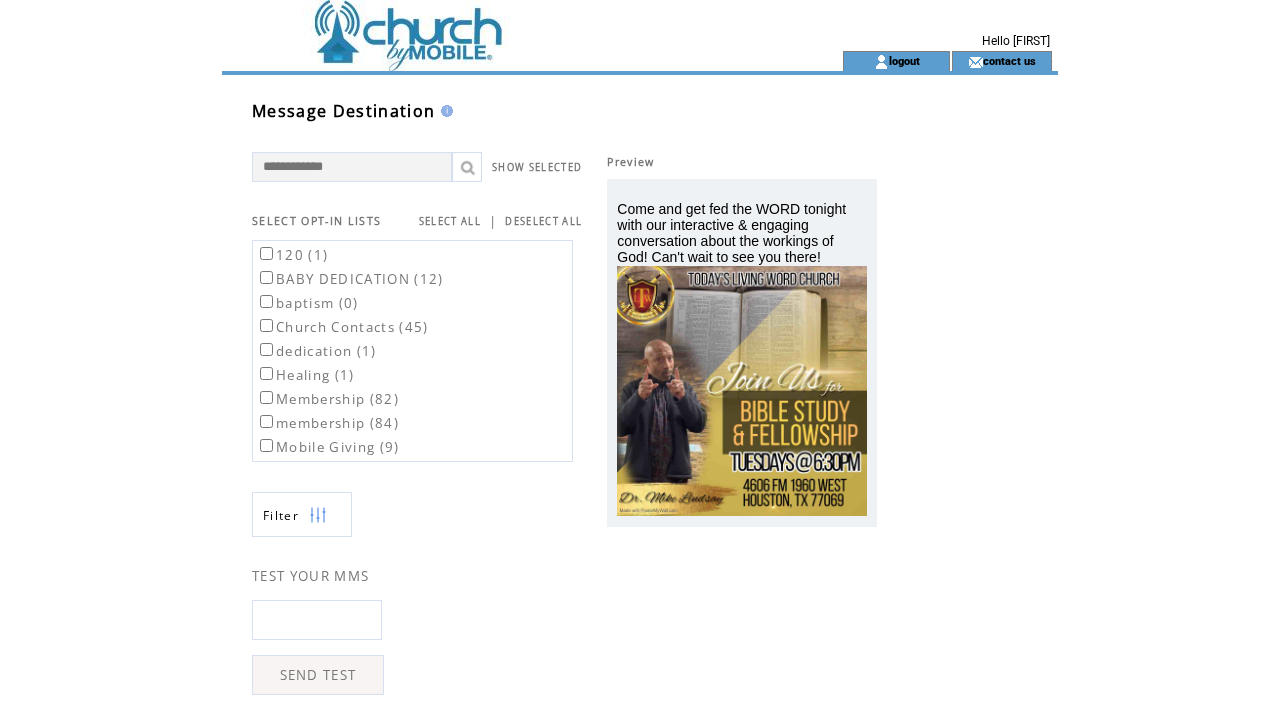 scroll, scrollTop: 0, scrollLeft: 0, axis: both 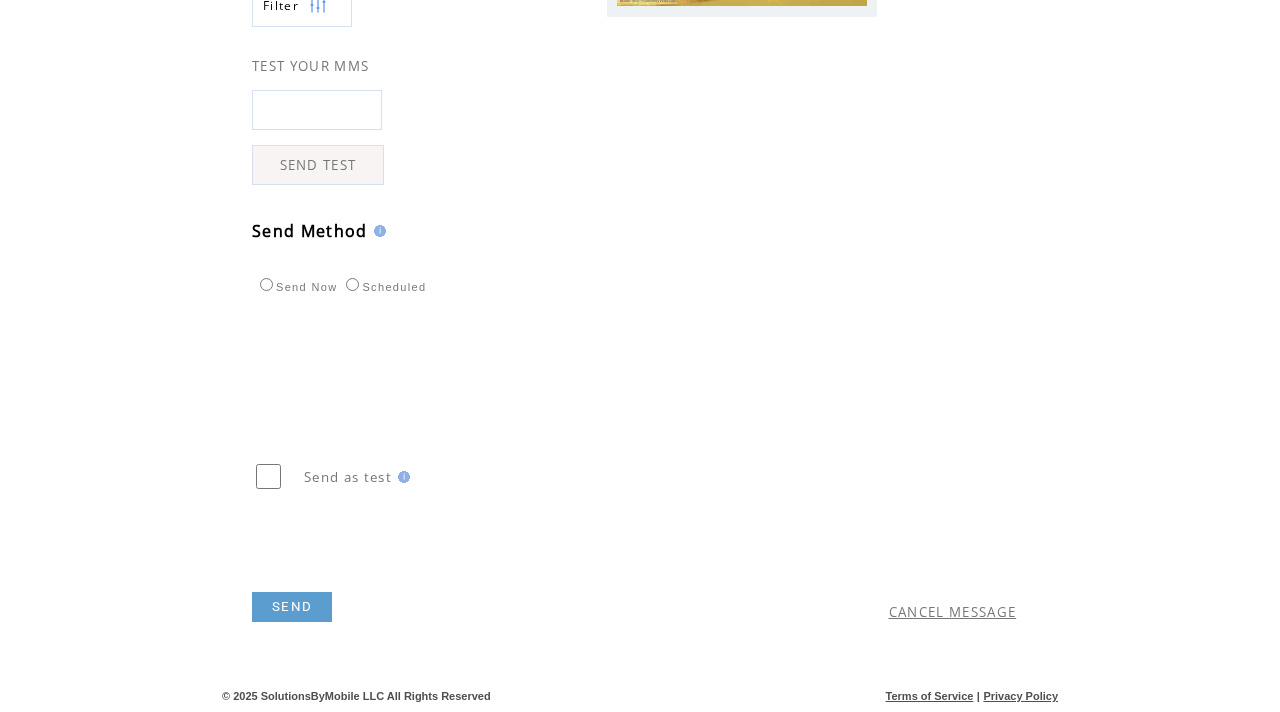click on "SEND" at bounding box center [292, 607] 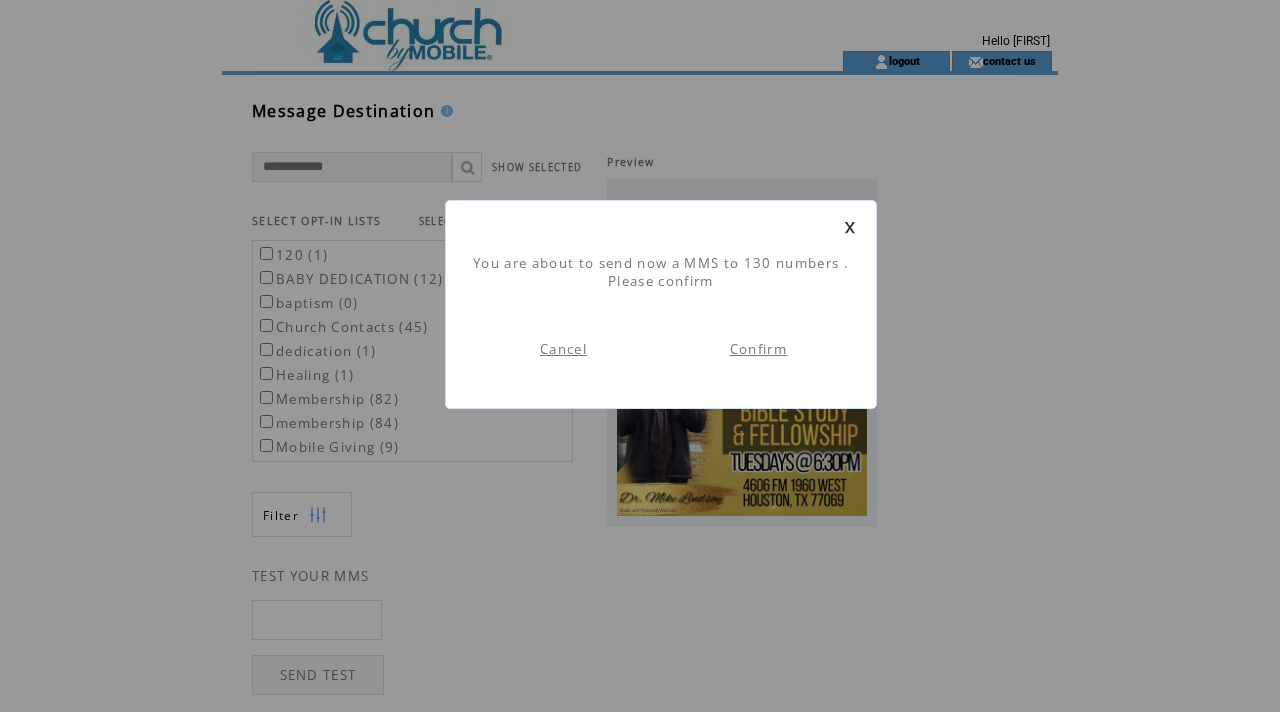 scroll, scrollTop: 1, scrollLeft: 0, axis: vertical 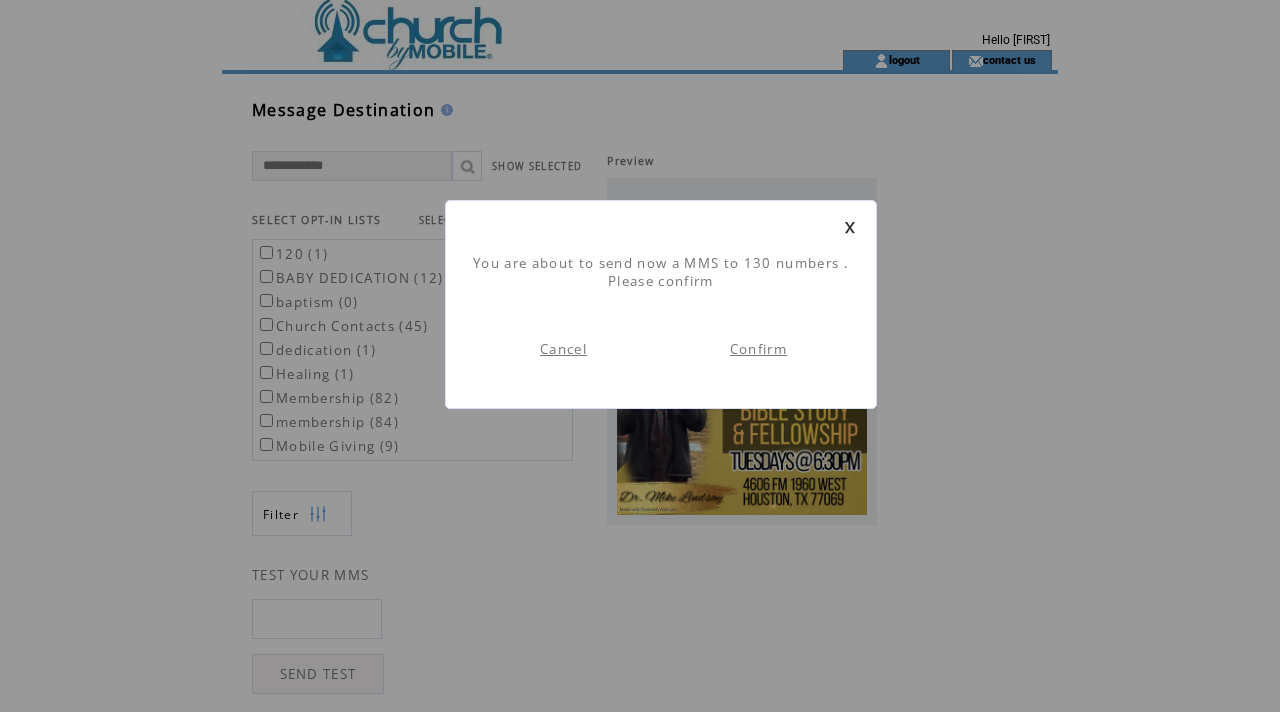 click on "Confirm" at bounding box center (758, 349) 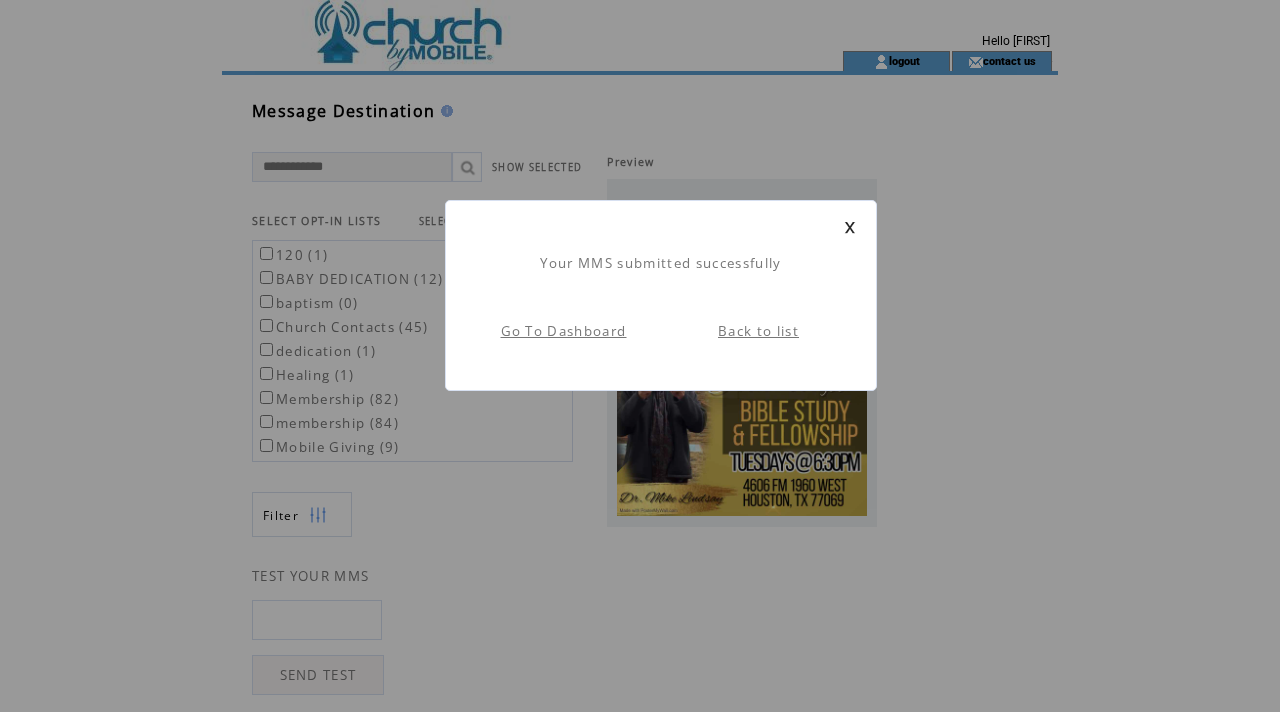 scroll, scrollTop: 1, scrollLeft: 0, axis: vertical 